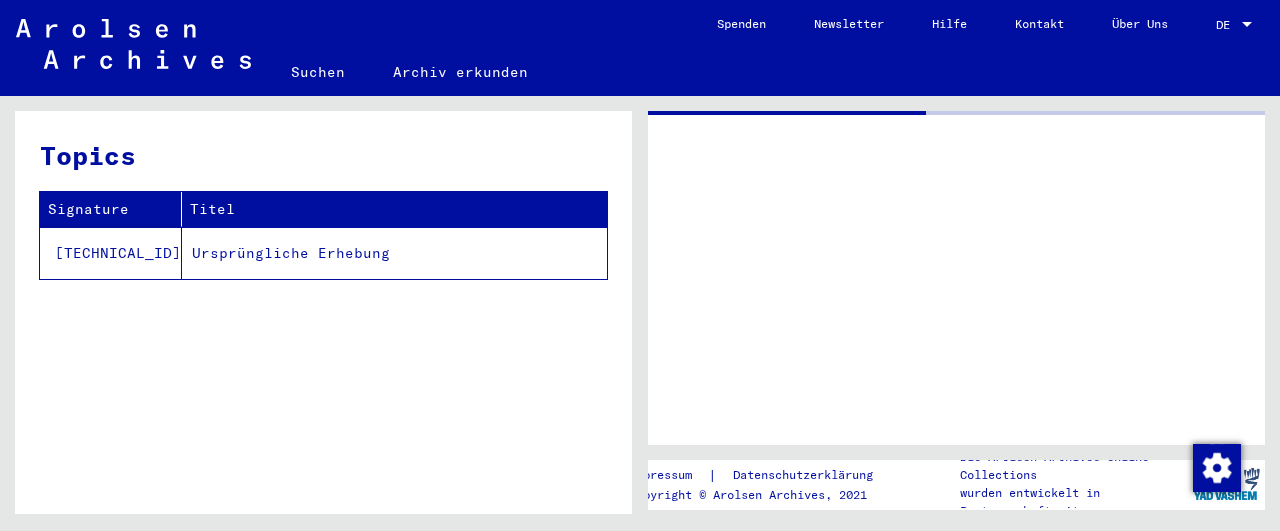 scroll, scrollTop: 0, scrollLeft: 0, axis: both 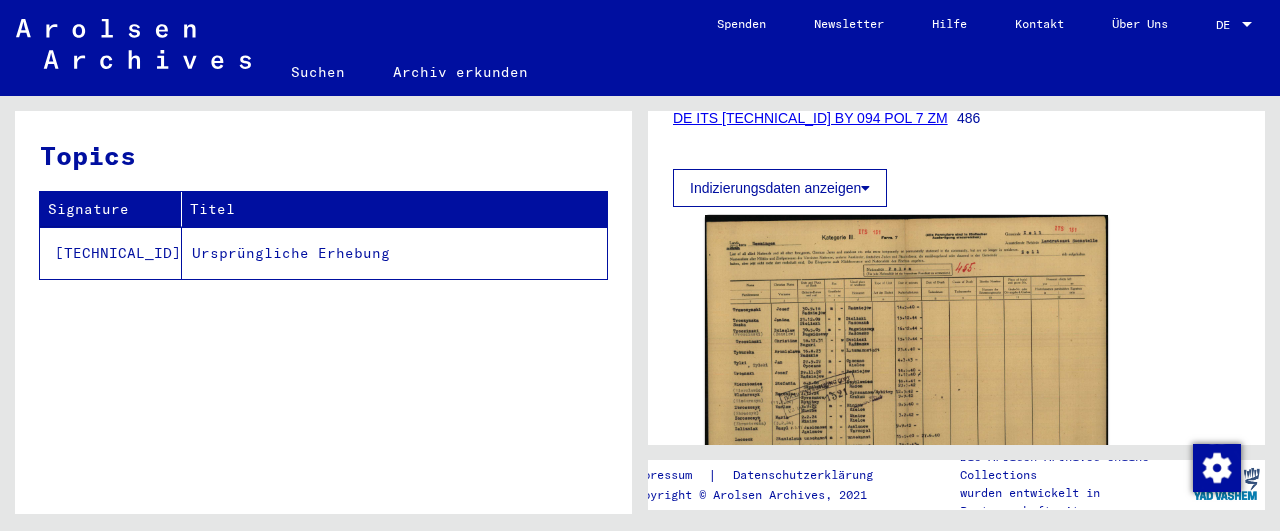 click on "Ursprüngliche Erhebung" 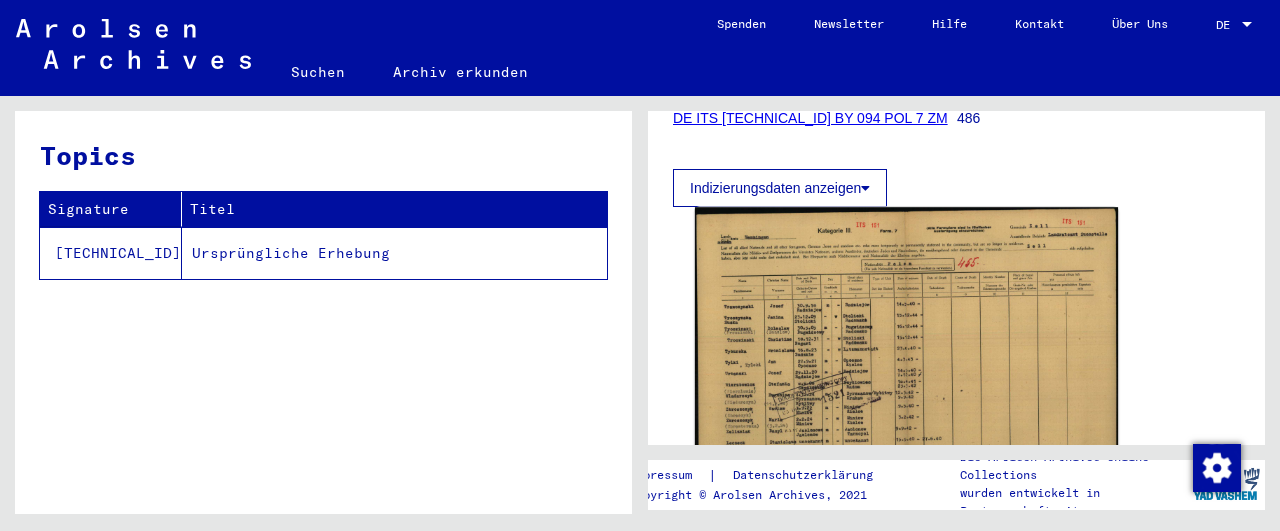 click 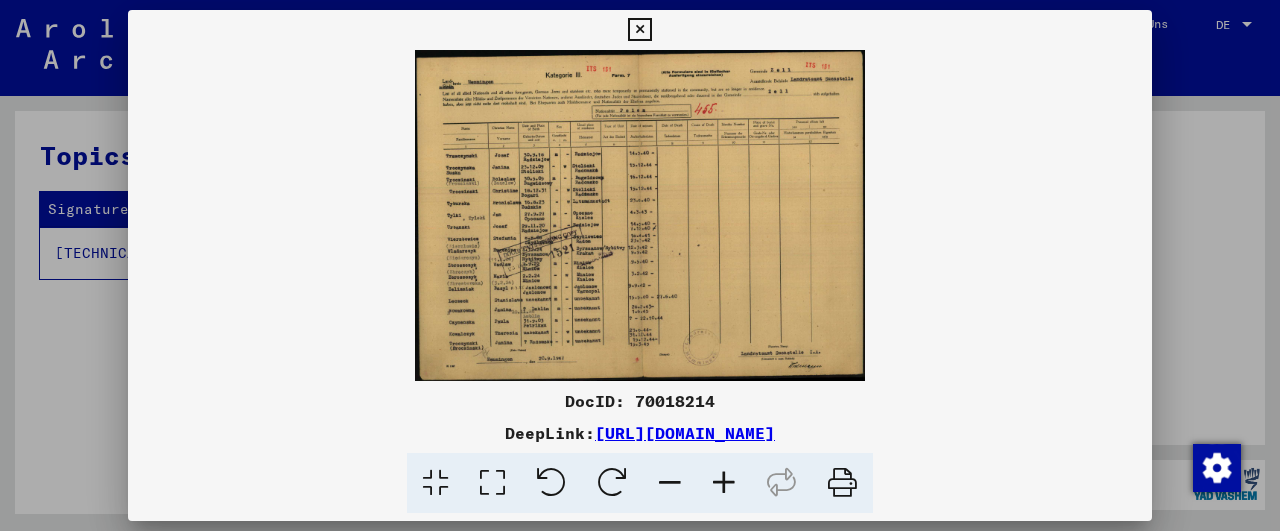click at bounding box center (724, 483) 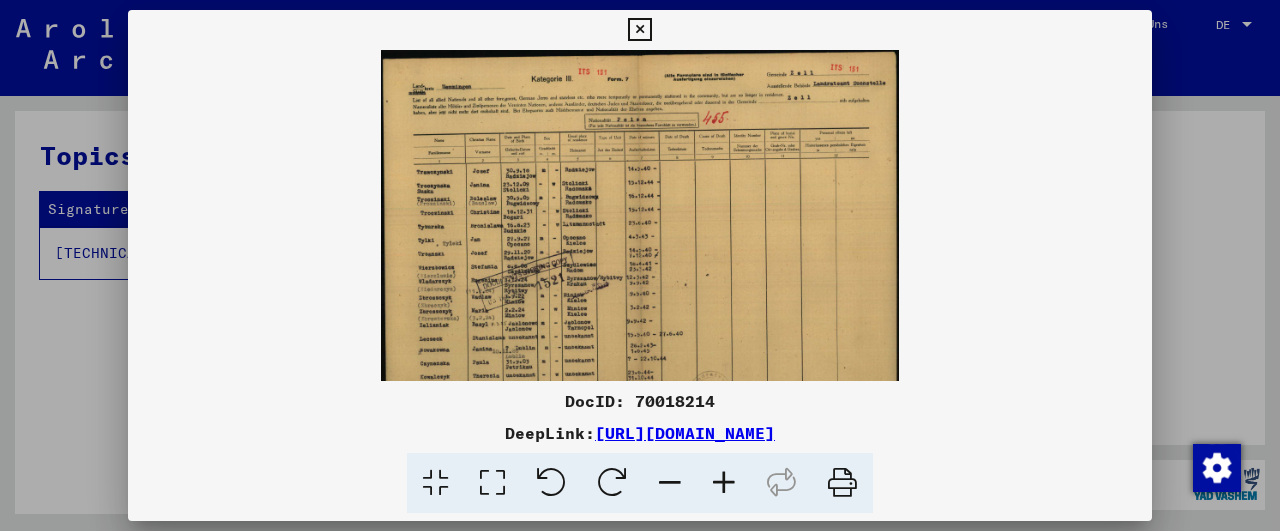 click at bounding box center [724, 483] 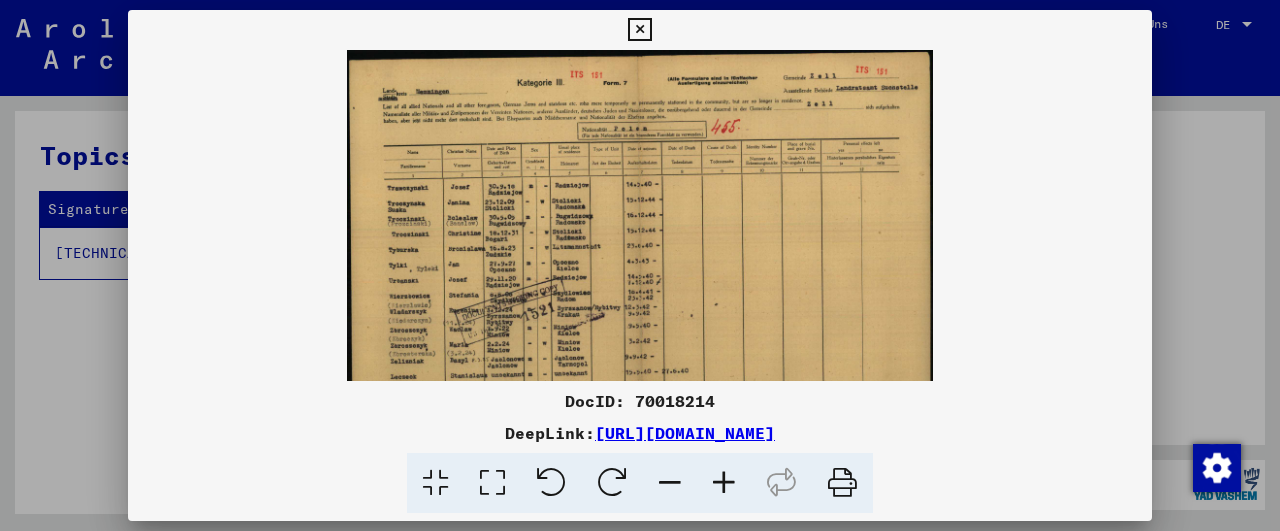 click at bounding box center [639, 30] 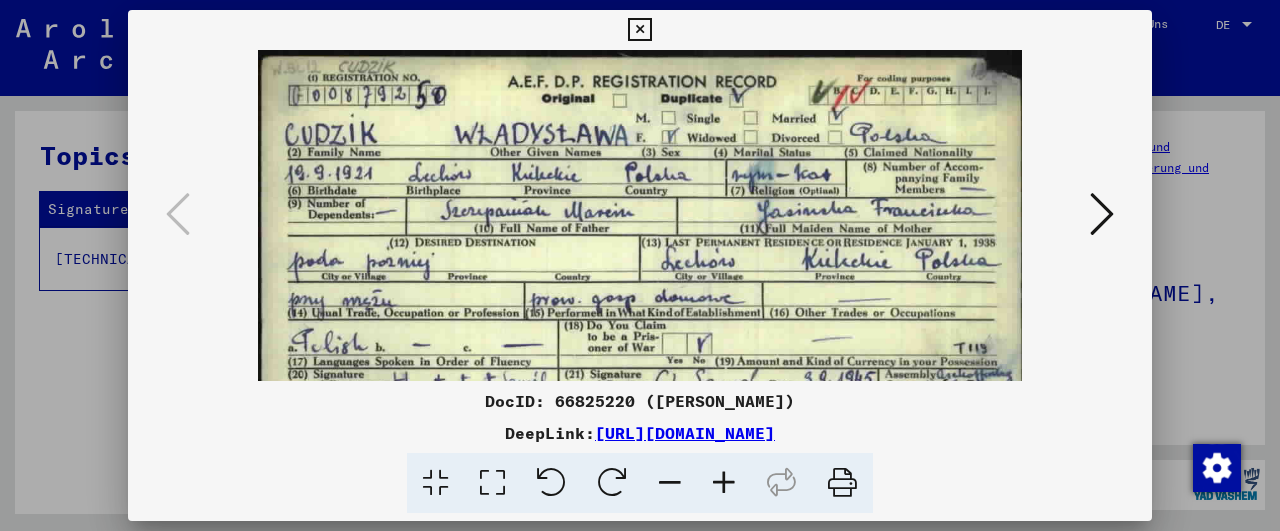 scroll, scrollTop: 0, scrollLeft: 0, axis: both 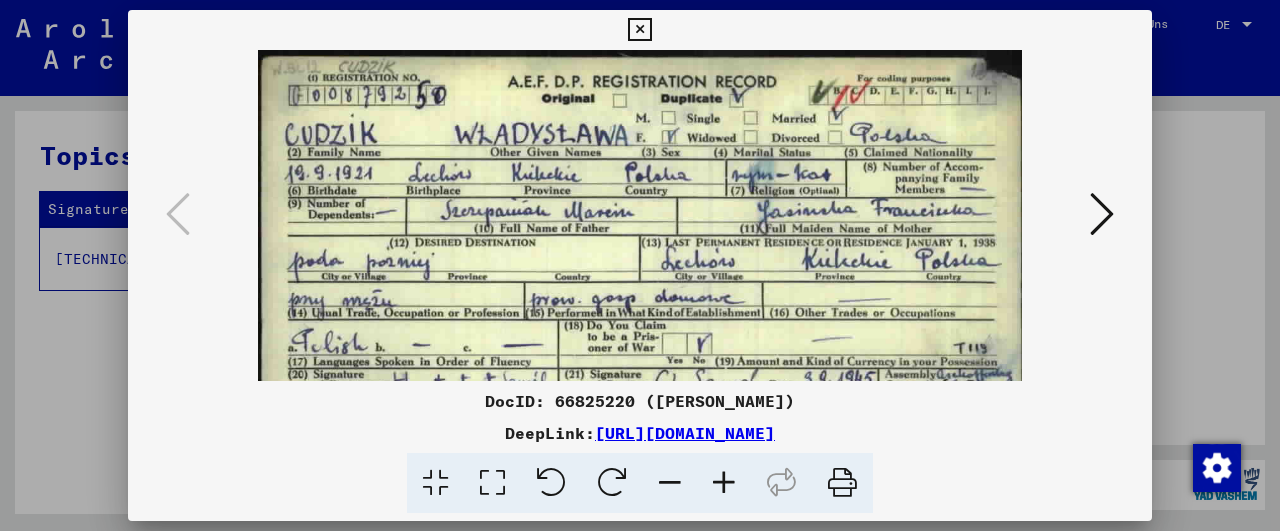 click at bounding box center [639, 30] 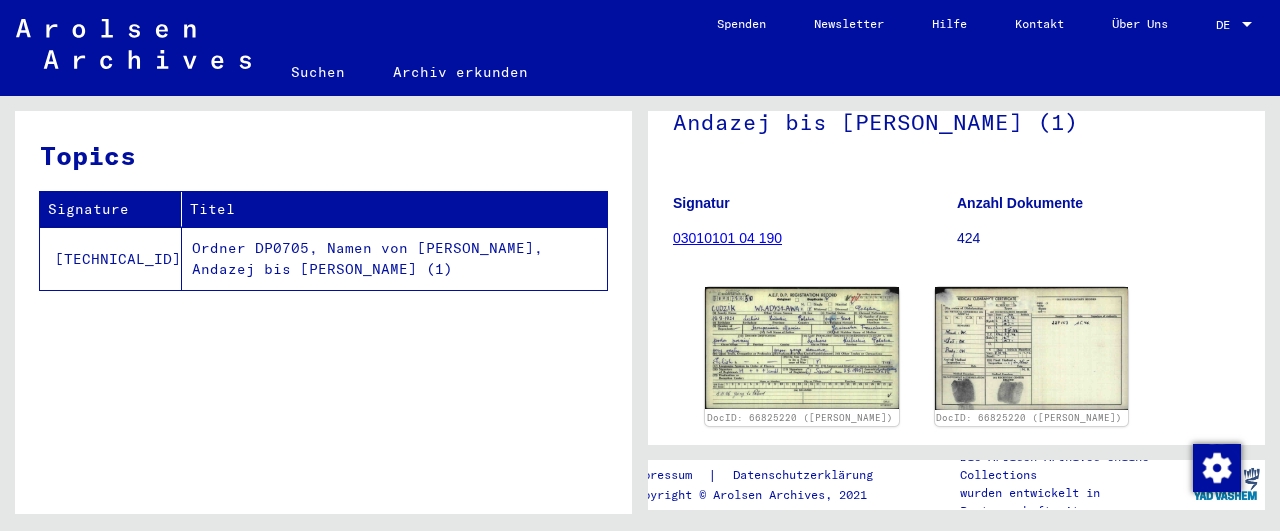 click on "Suchen" 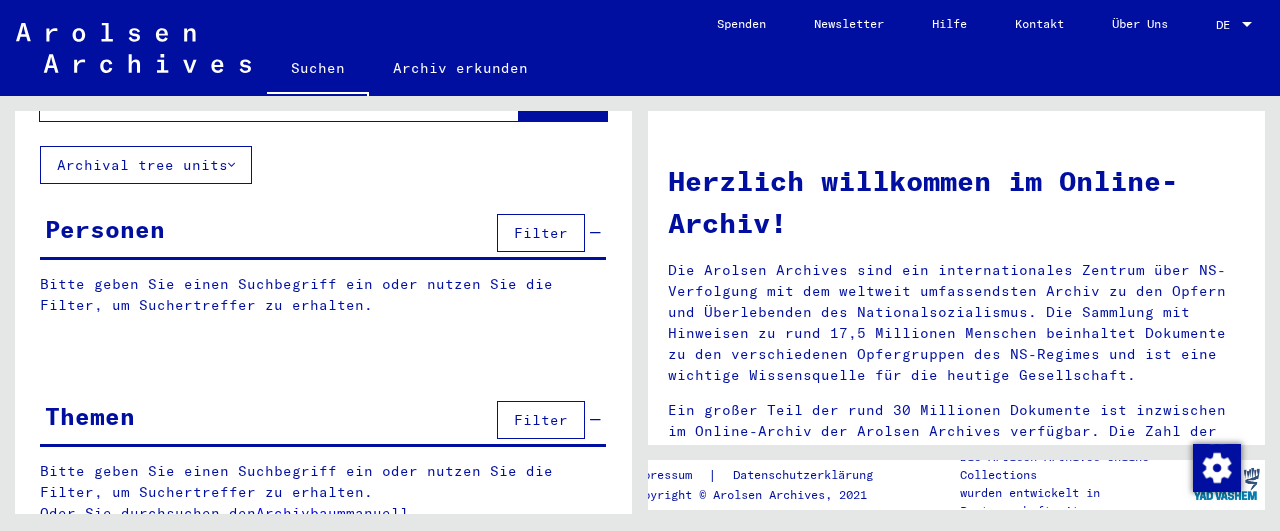 scroll, scrollTop: 0, scrollLeft: 0, axis: both 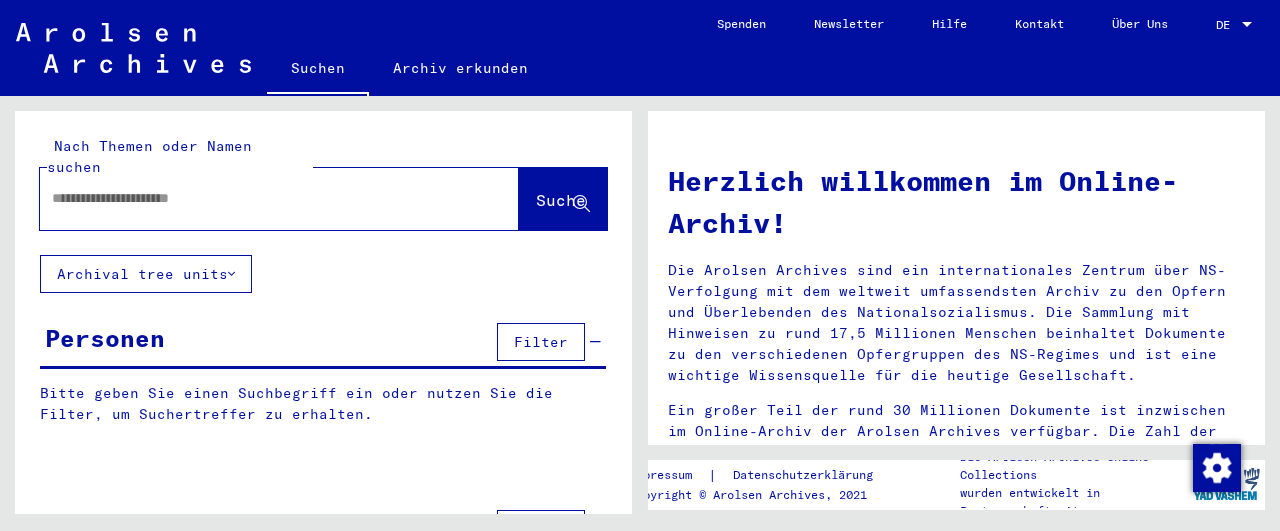 click at bounding box center [255, 198] 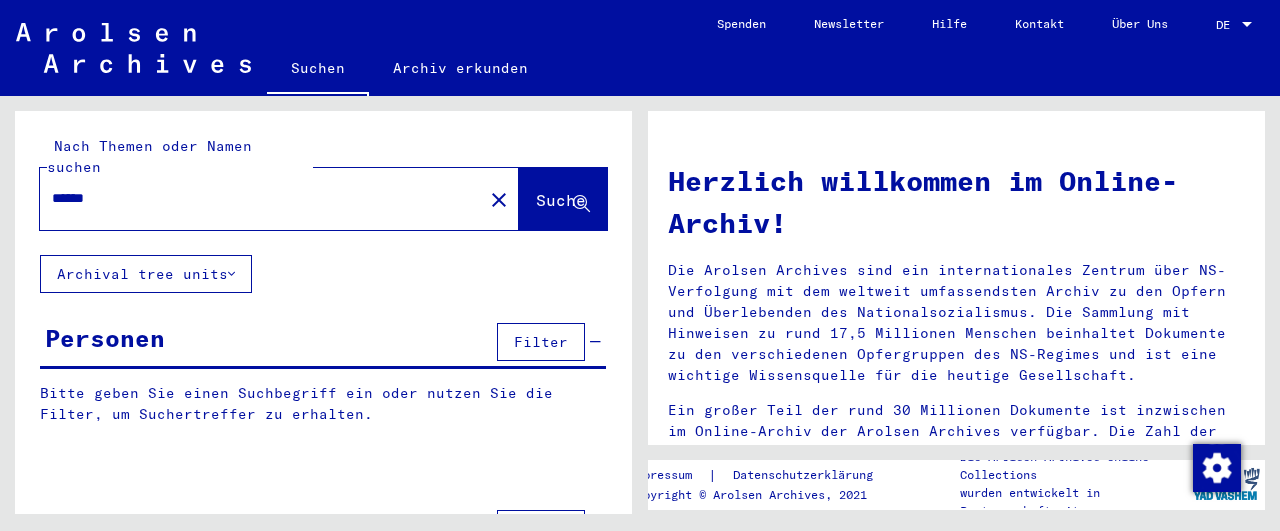 type on "******" 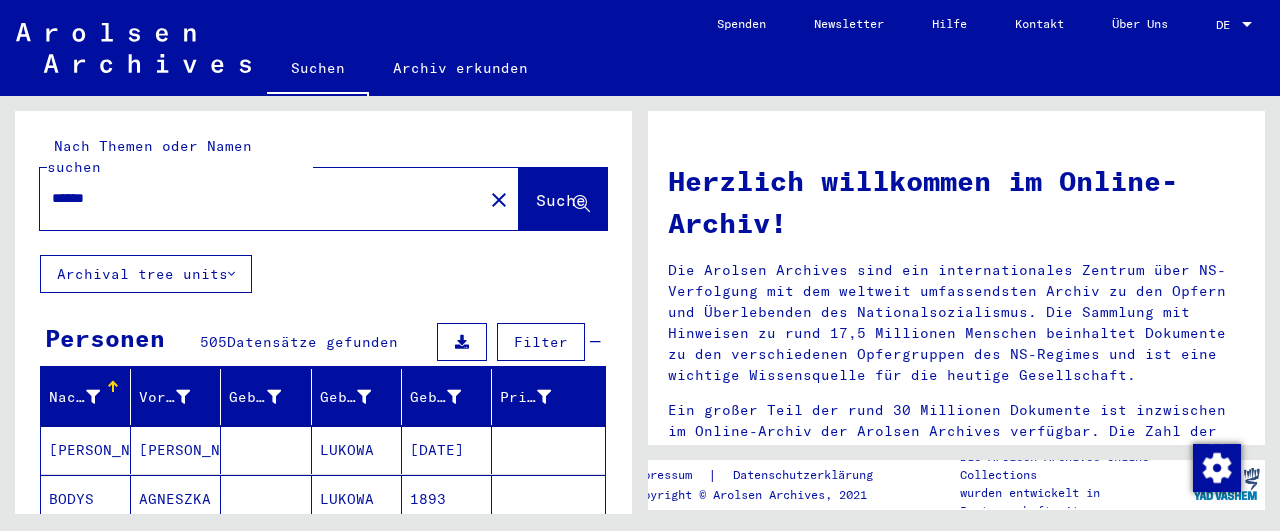 scroll, scrollTop: 208, scrollLeft: 0, axis: vertical 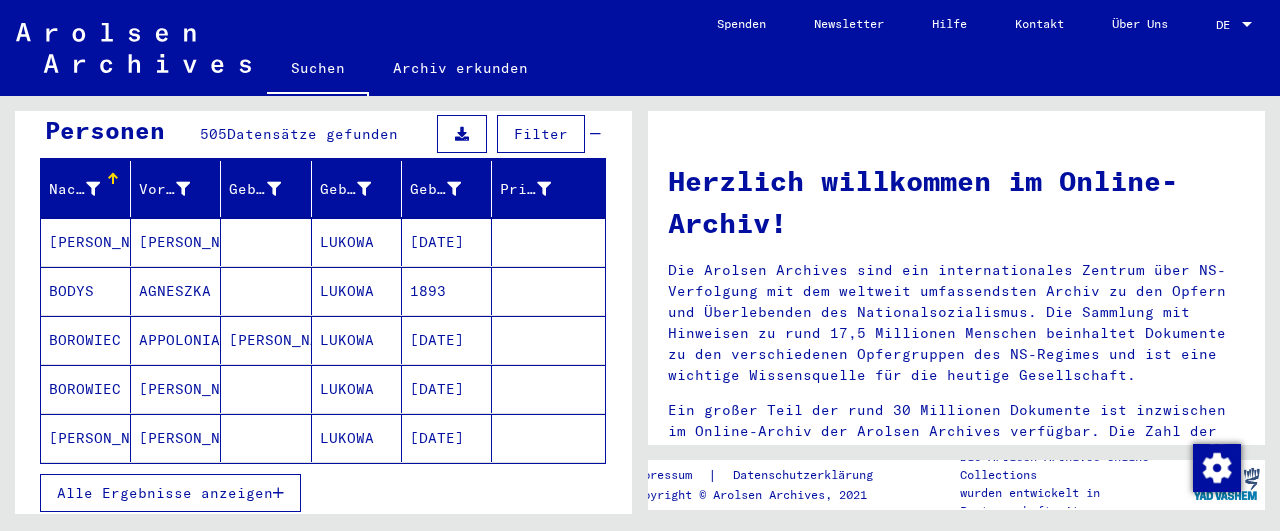 click on "Alle Ergebnisse anzeigen" at bounding box center (170, 493) 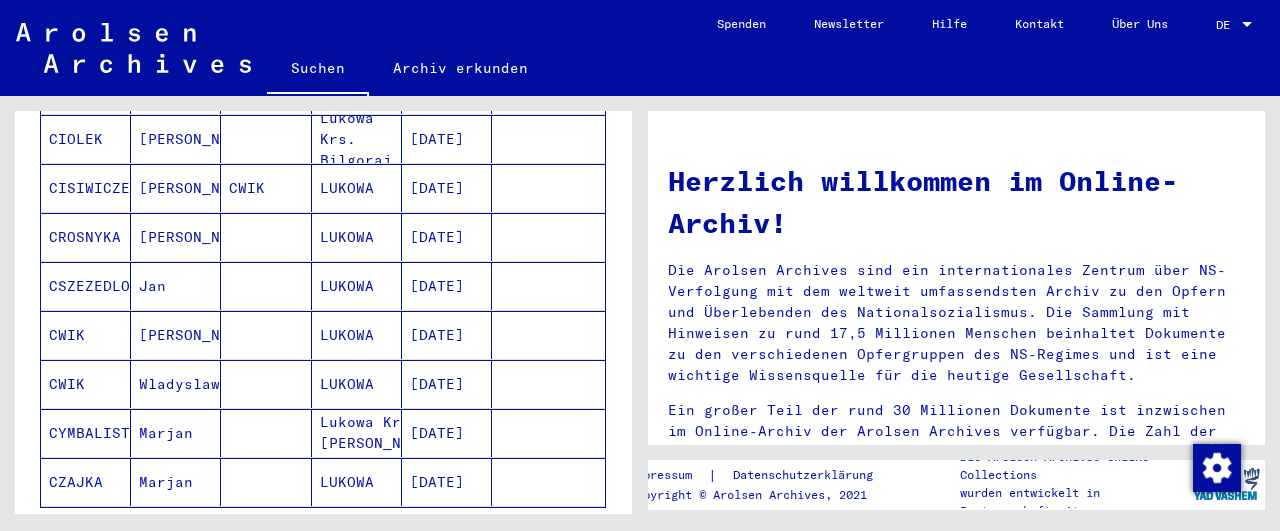 scroll, scrollTop: 1248, scrollLeft: 0, axis: vertical 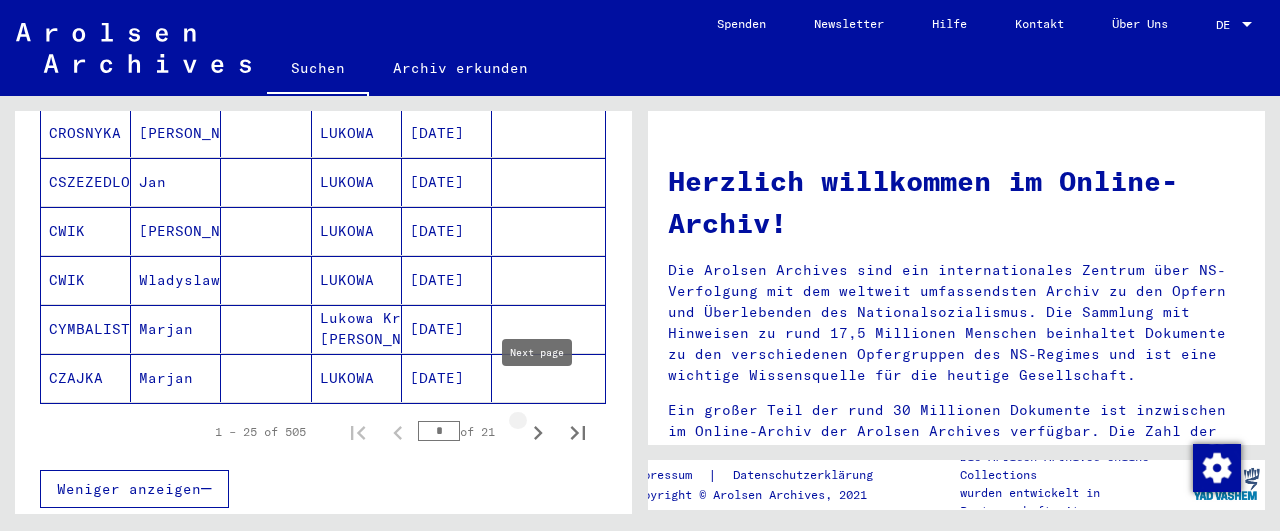 click 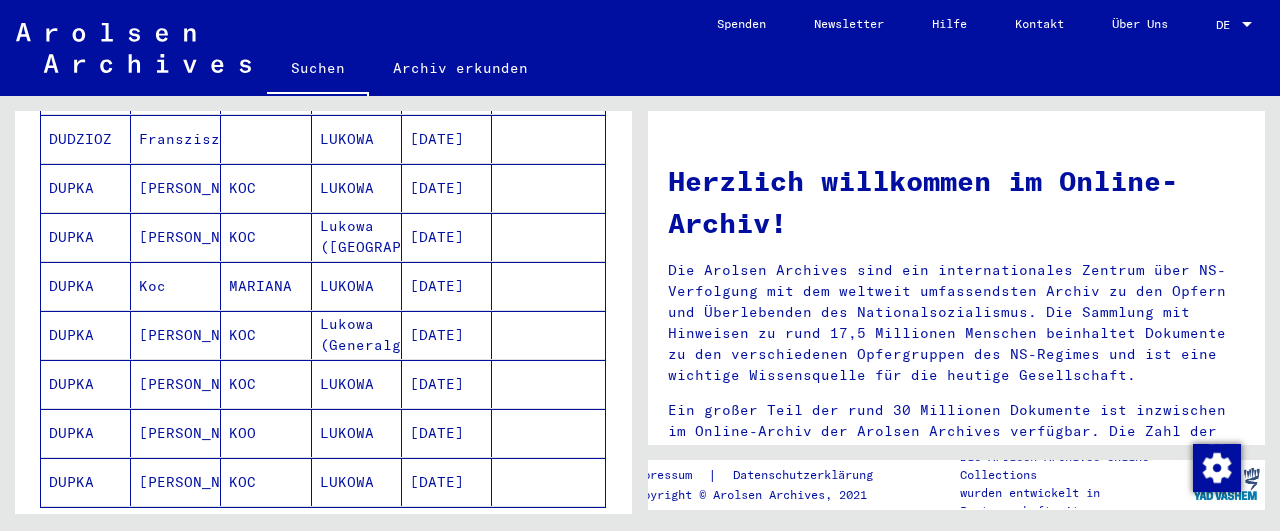 scroll, scrollTop: 1248, scrollLeft: 0, axis: vertical 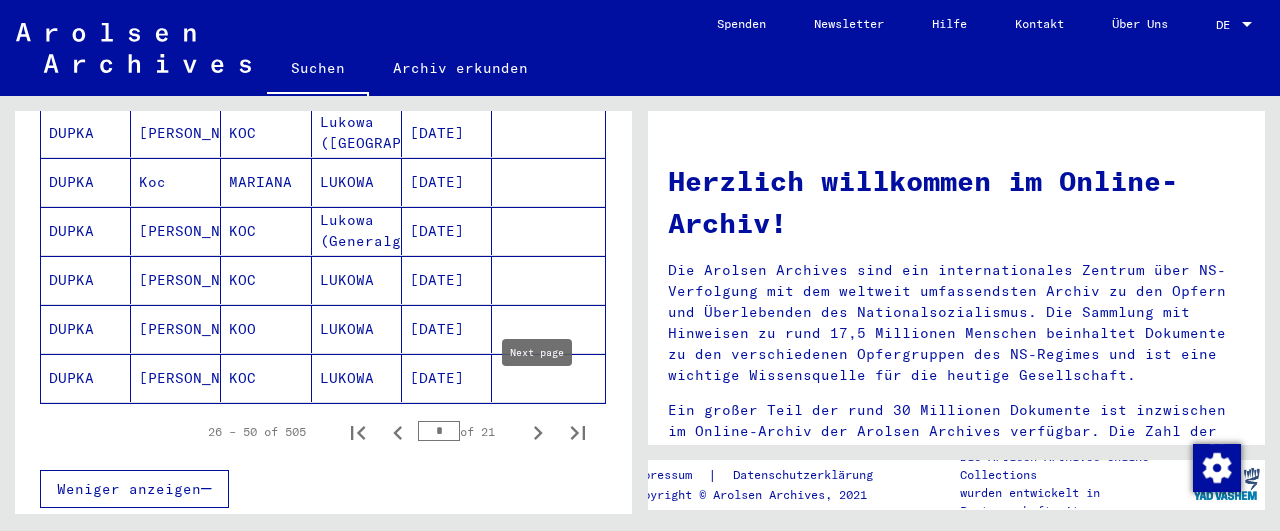click 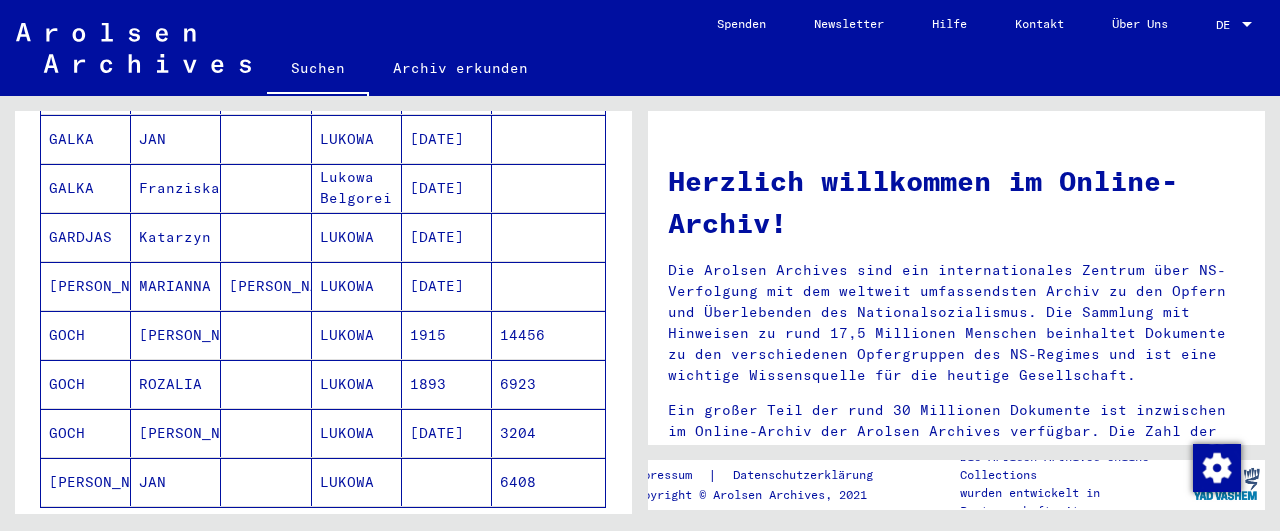 scroll, scrollTop: 1248, scrollLeft: 0, axis: vertical 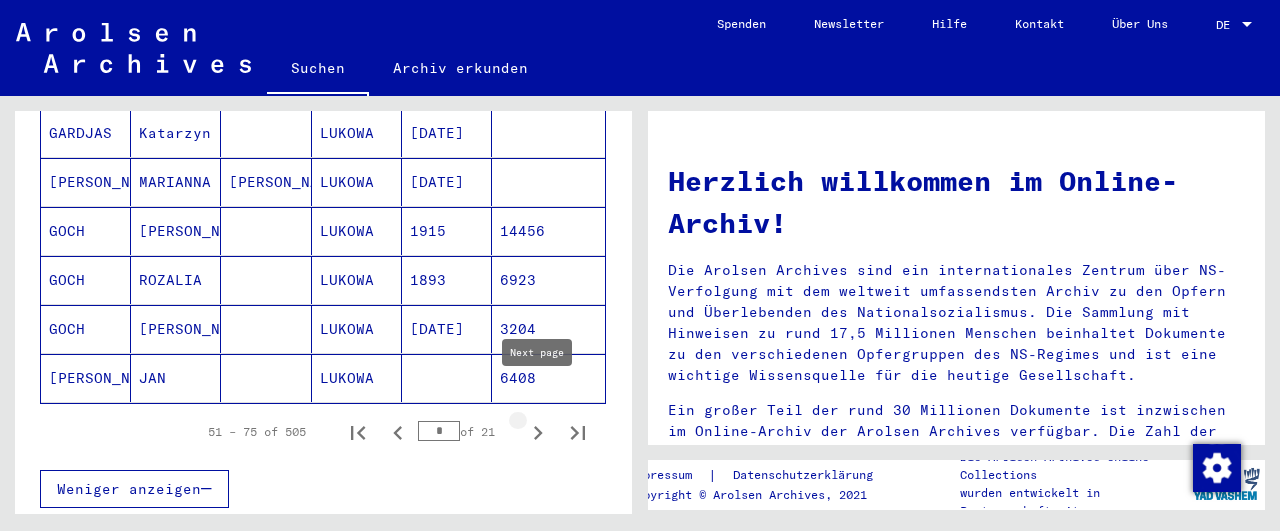 click 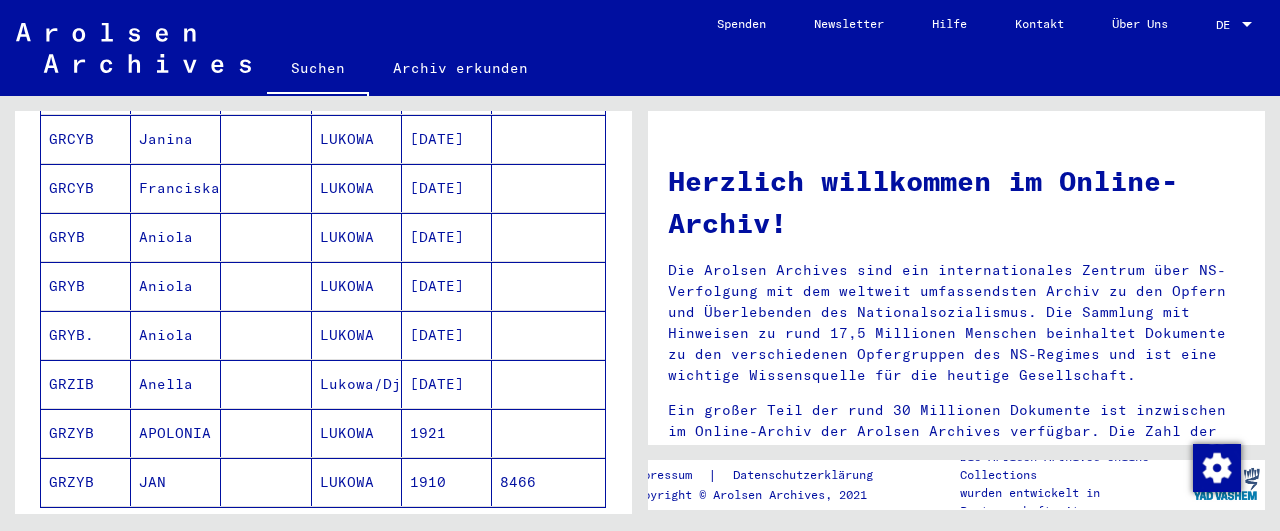 scroll, scrollTop: 1248, scrollLeft: 0, axis: vertical 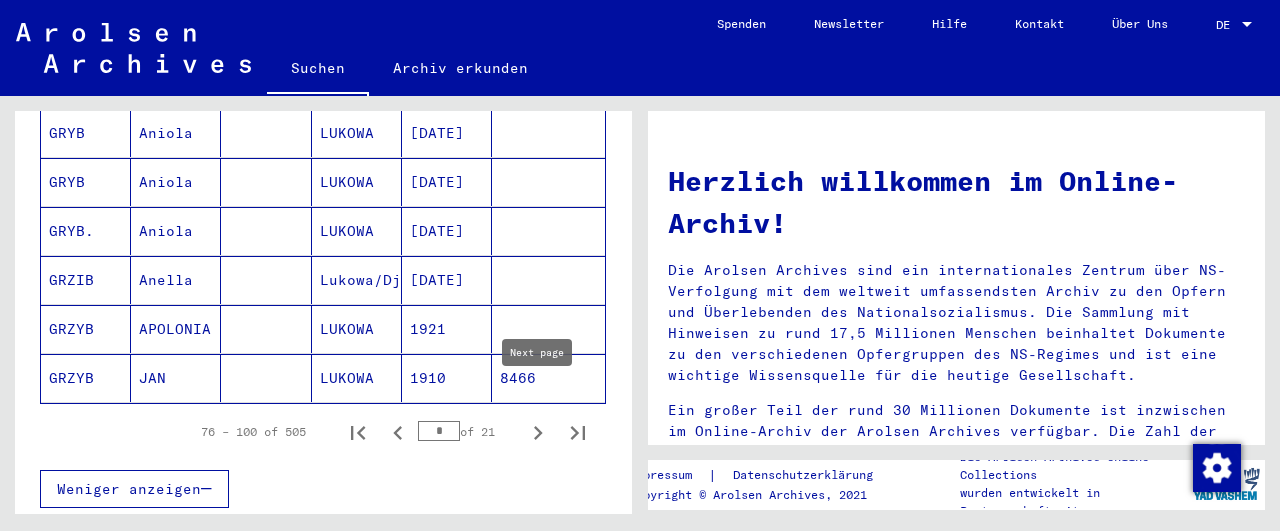 click 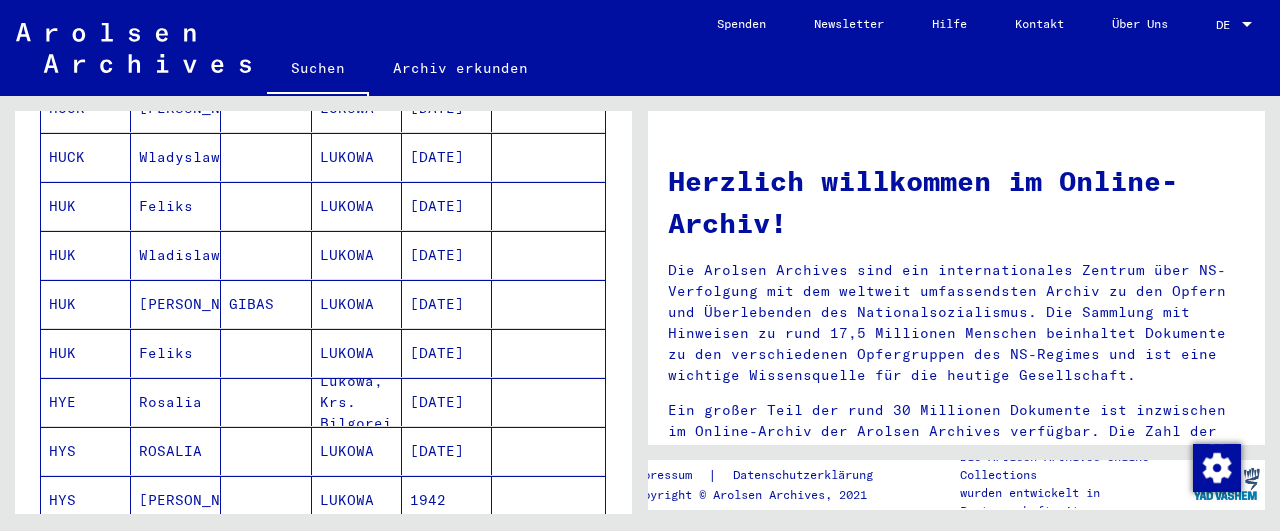 scroll, scrollTop: 1144, scrollLeft: 0, axis: vertical 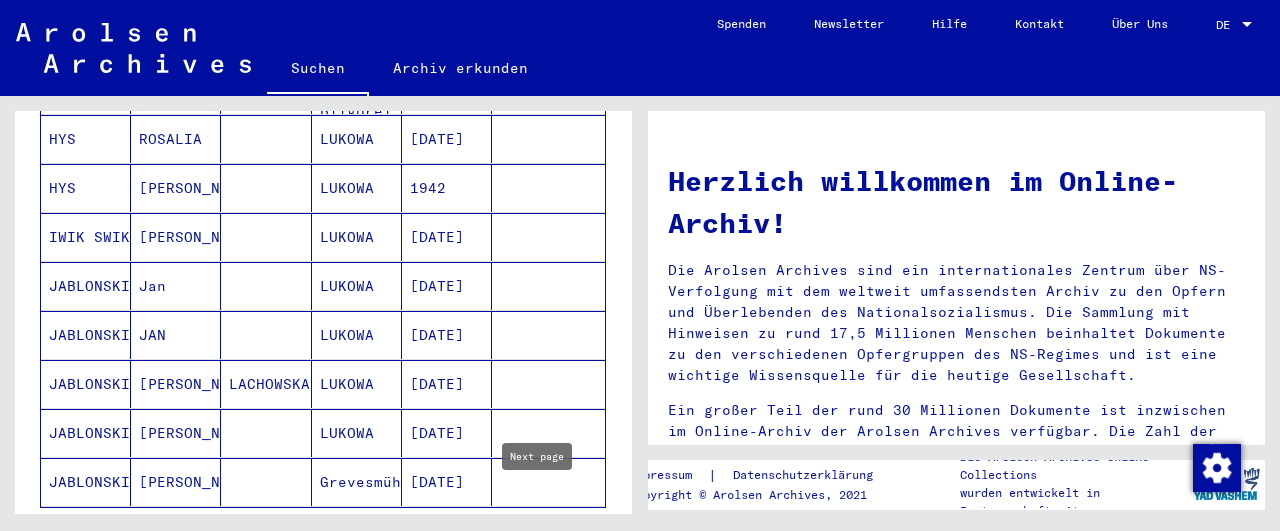 click 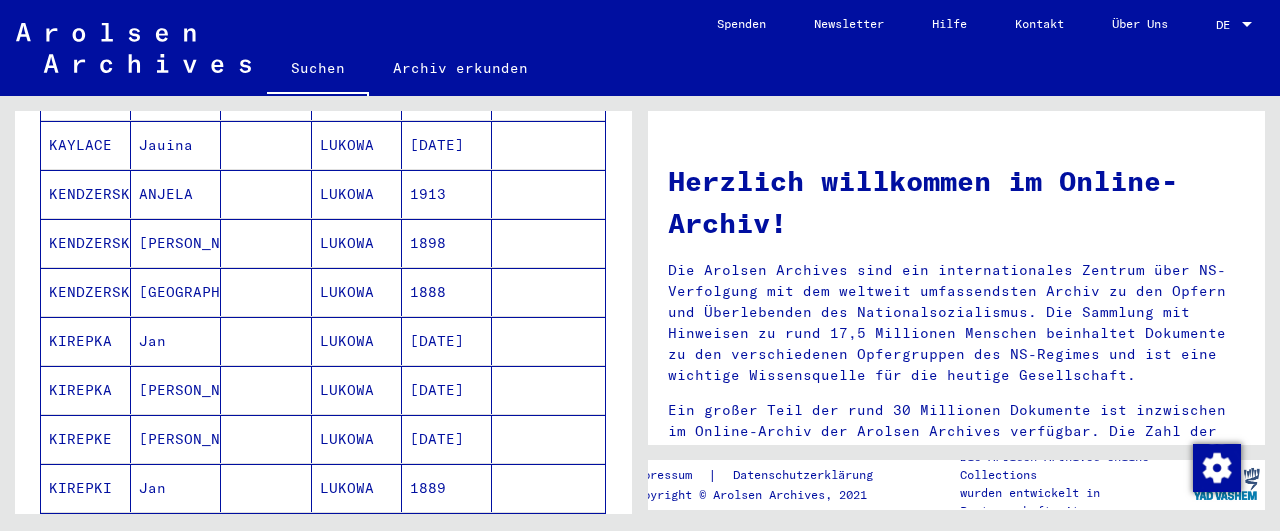 scroll, scrollTop: 1248, scrollLeft: 0, axis: vertical 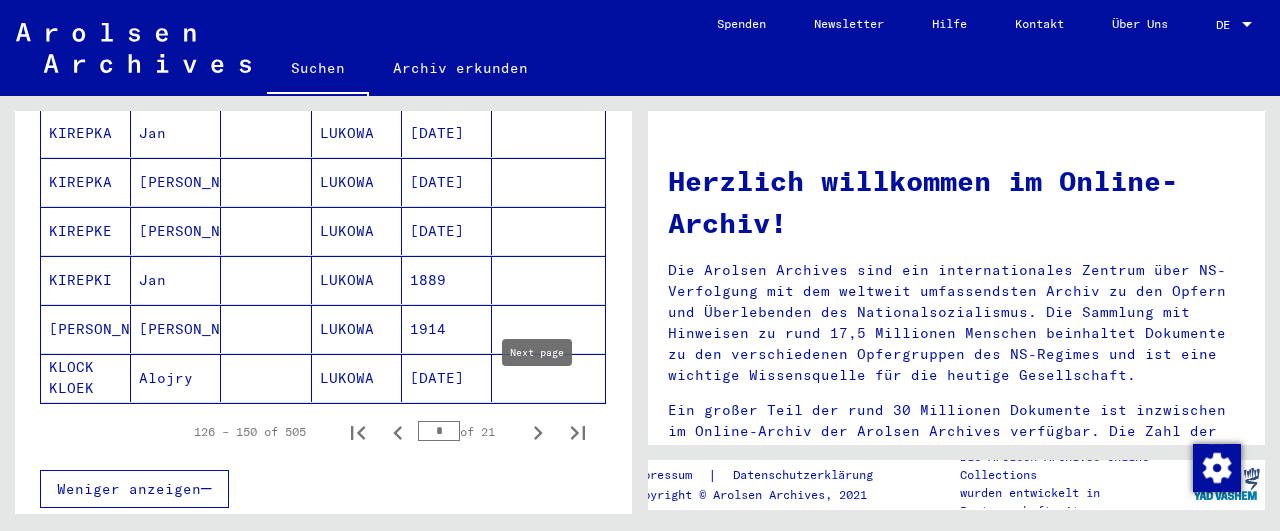click 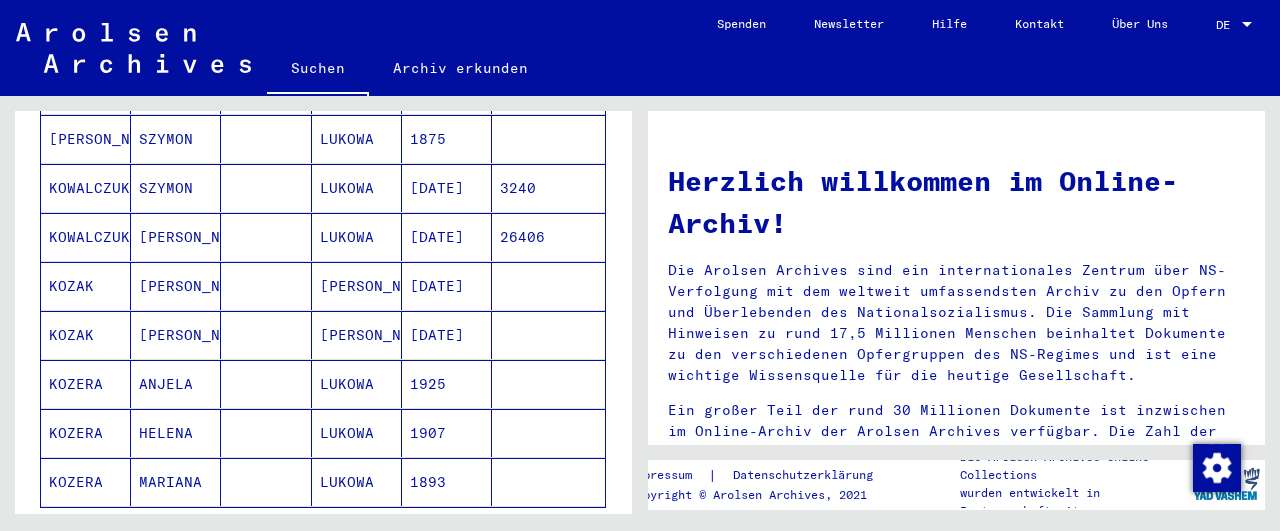 scroll, scrollTop: 1456, scrollLeft: 0, axis: vertical 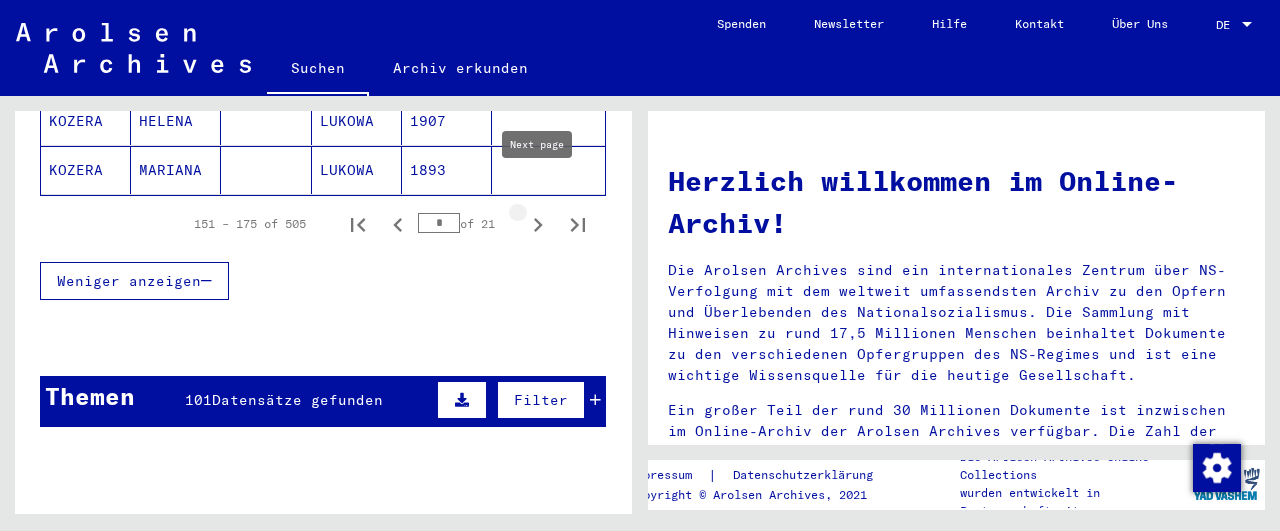 click 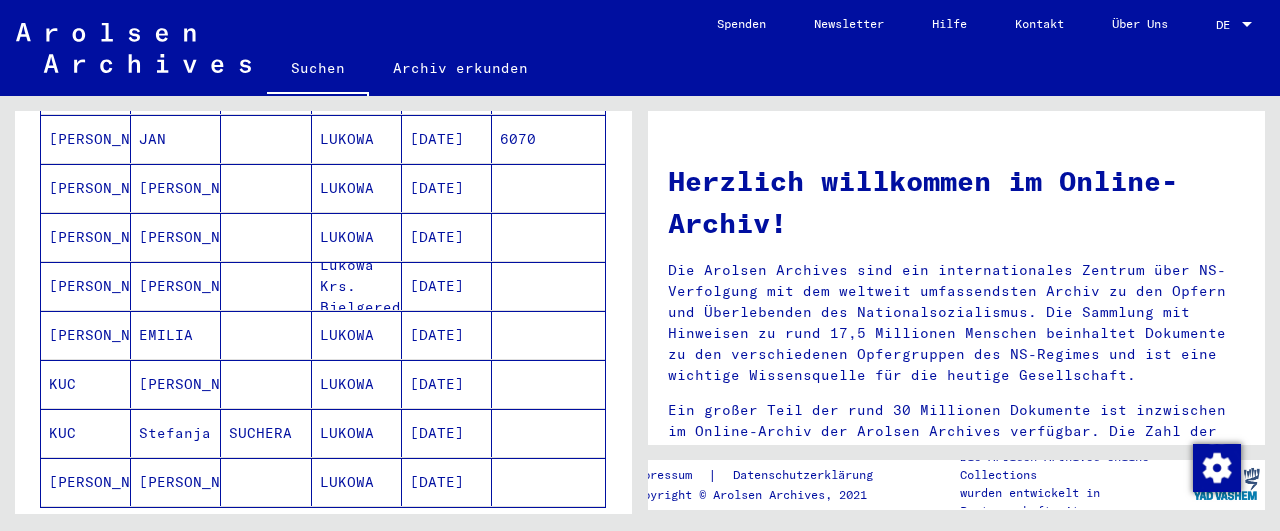 scroll, scrollTop: 1248, scrollLeft: 0, axis: vertical 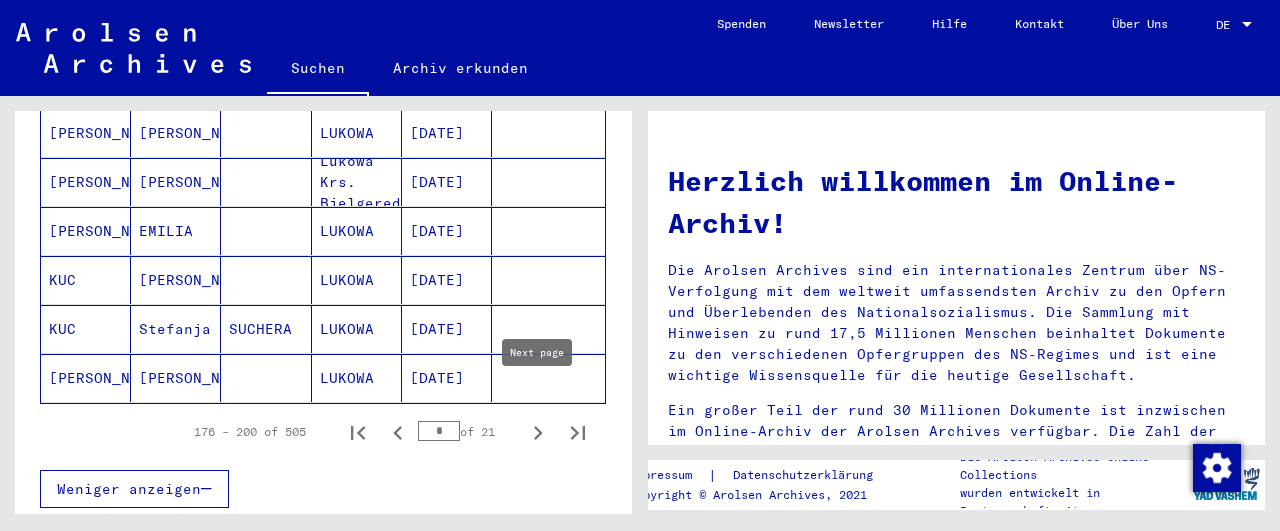 click 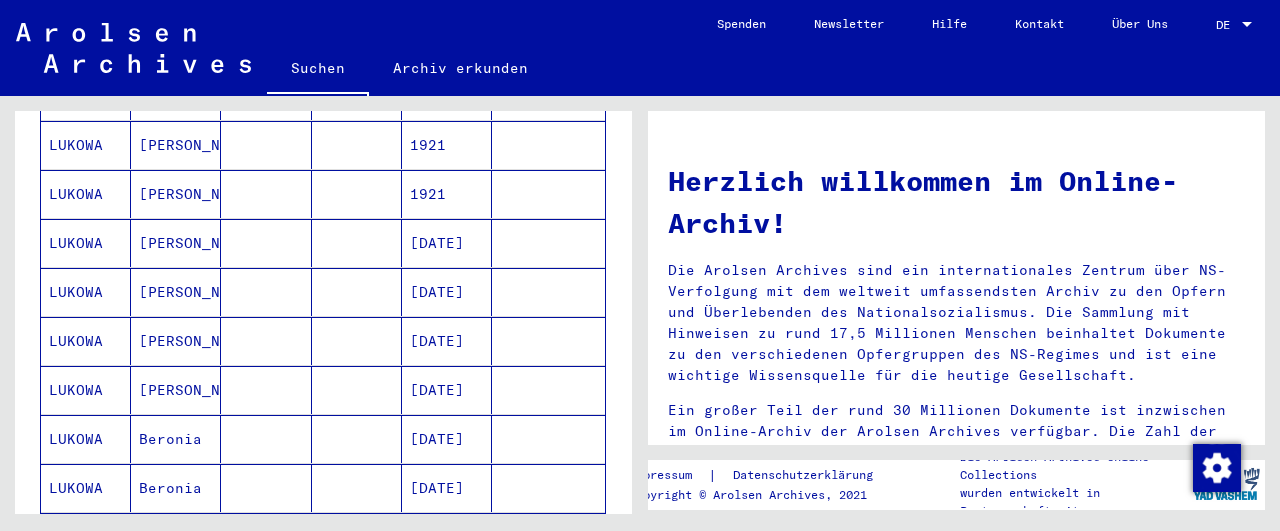 scroll, scrollTop: 1248, scrollLeft: 0, axis: vertical 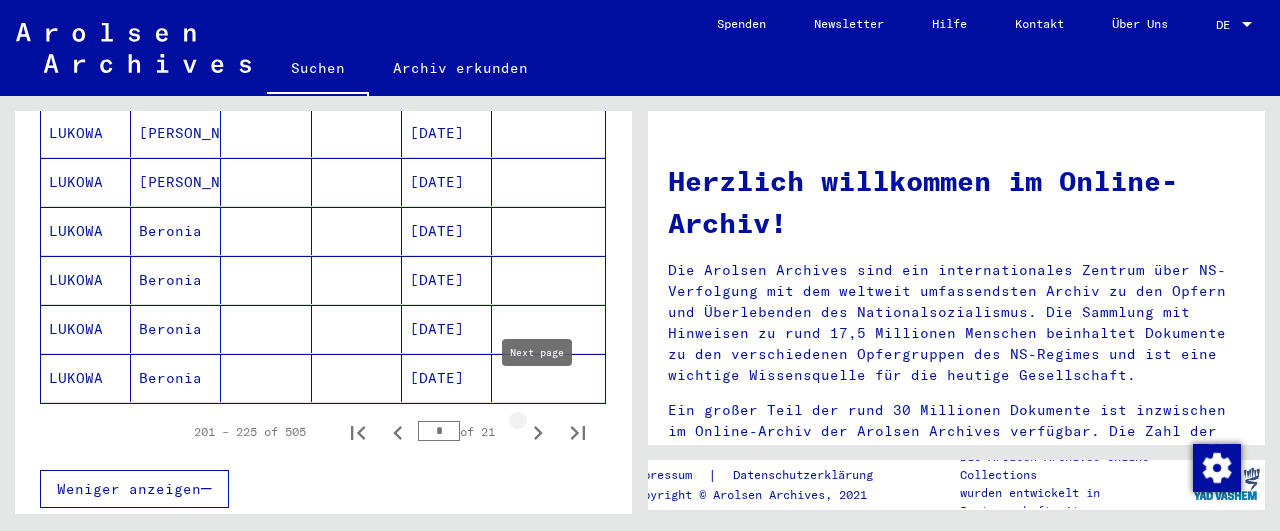 click 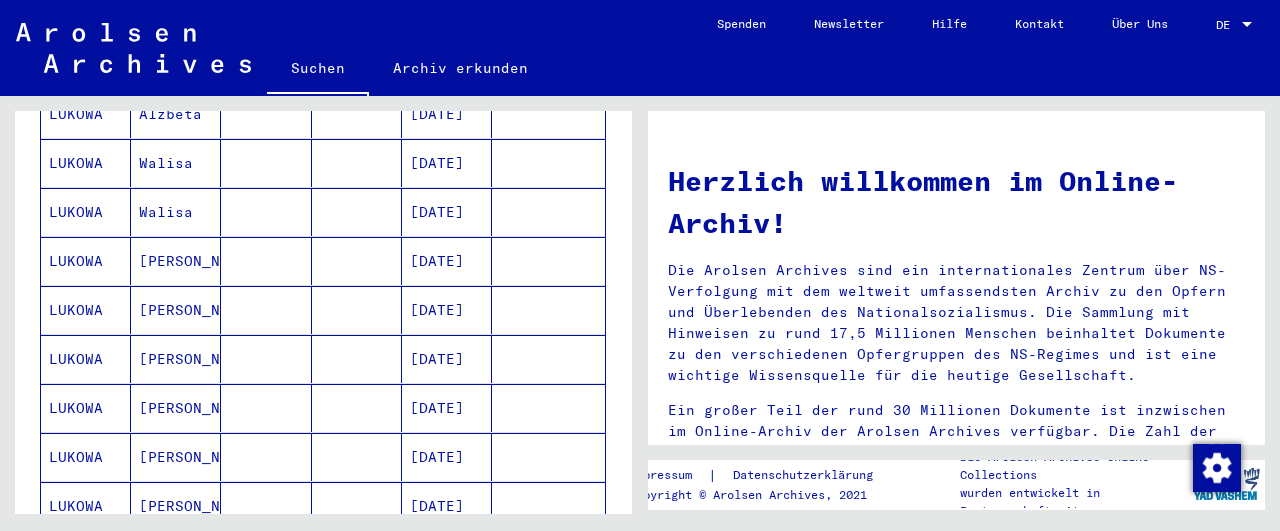 scroll, scrollTop: 1144, scrollLeft: 0, axis: vertical 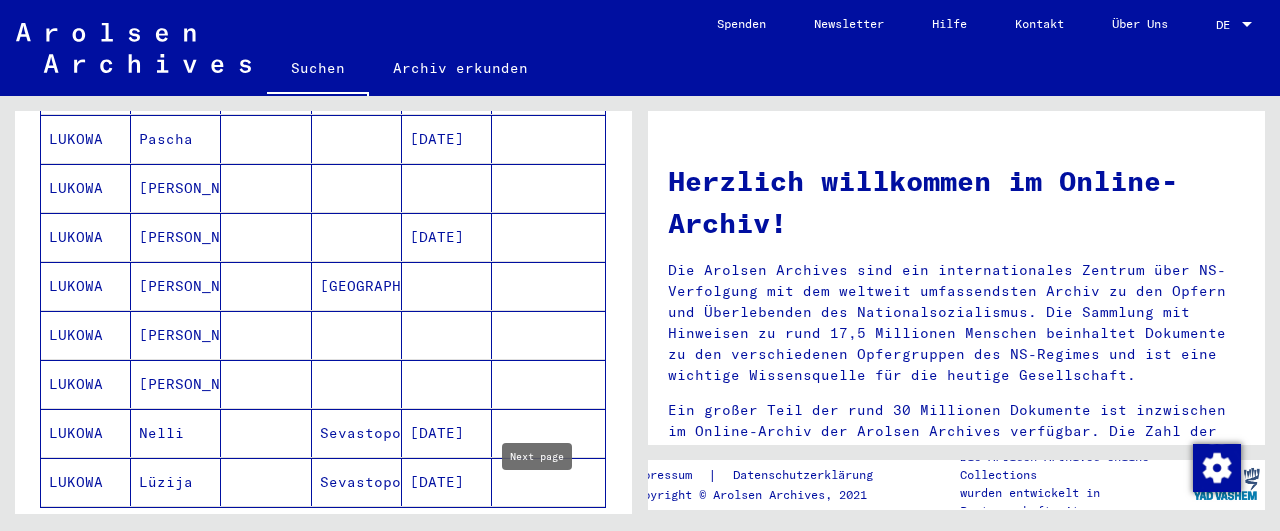 click 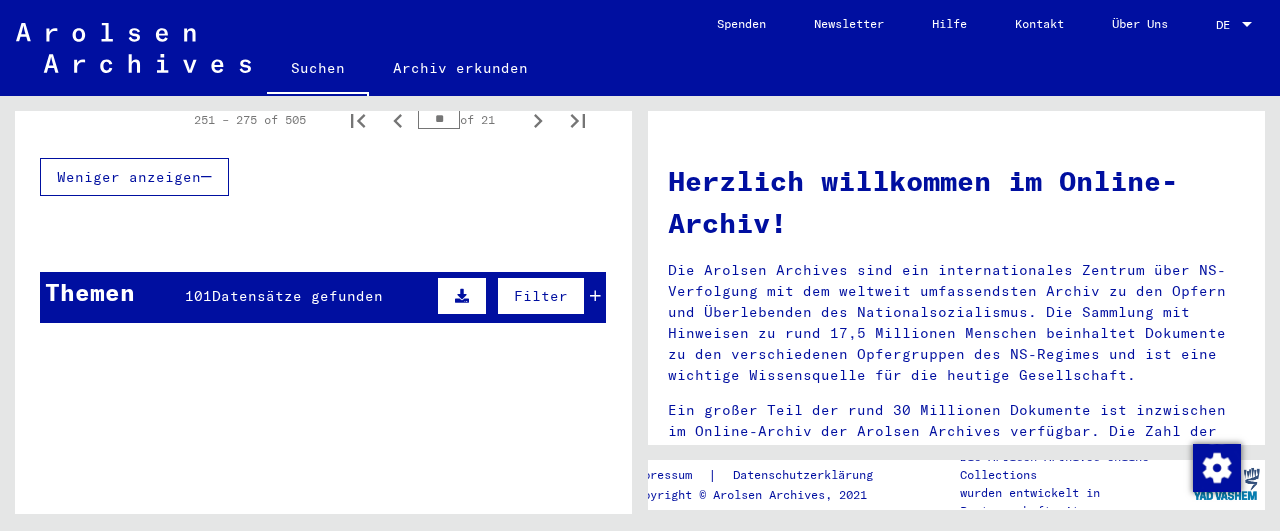 scroll, scrollTop: 1352, scrollLeft: 0, axis: vertical 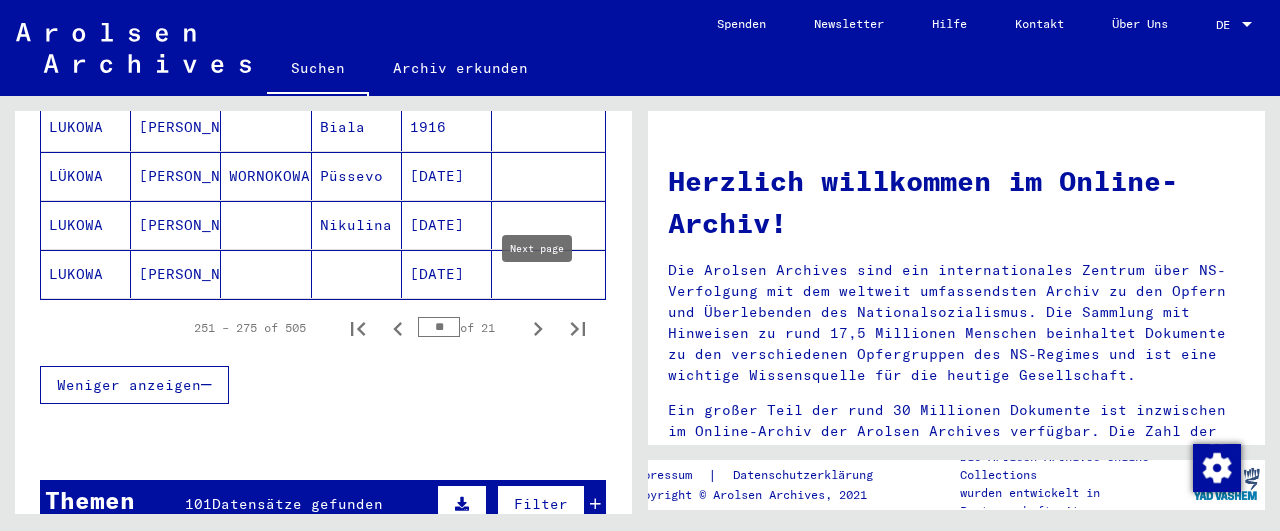click 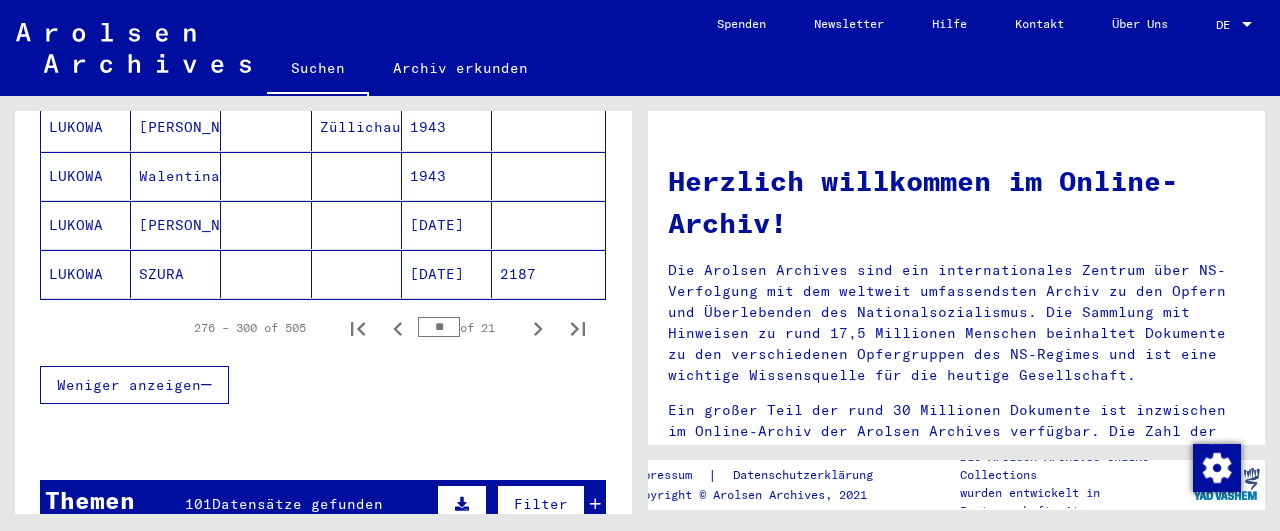 click 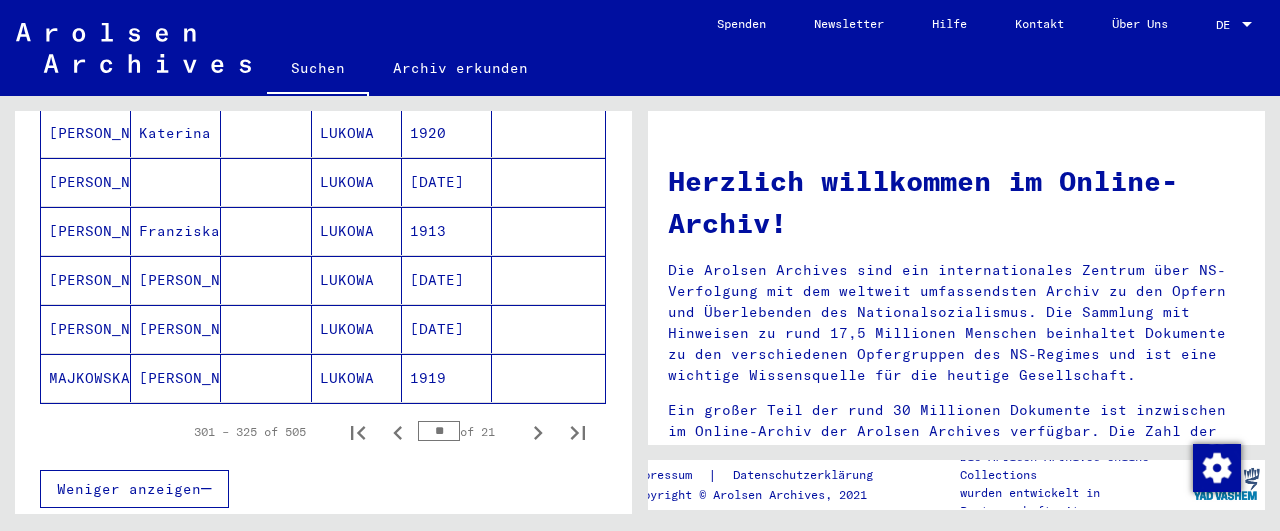 scroll, scrollTop: 1352, scrollLeft: 0, axis: vertical 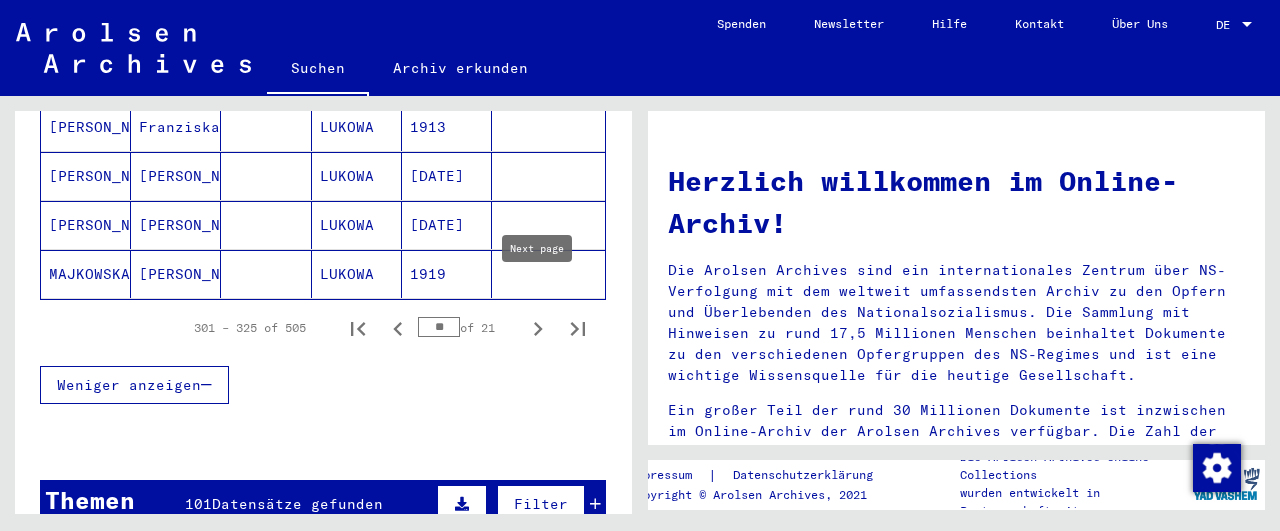 click 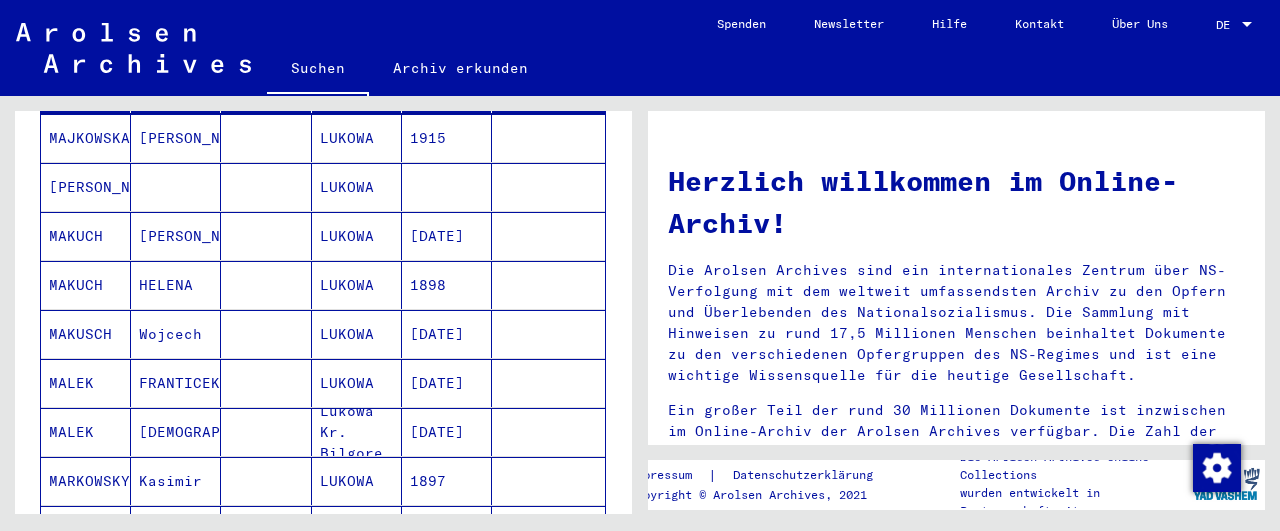 scroll, scrollTop: 208, scrollLeft: 0, axis: vertical 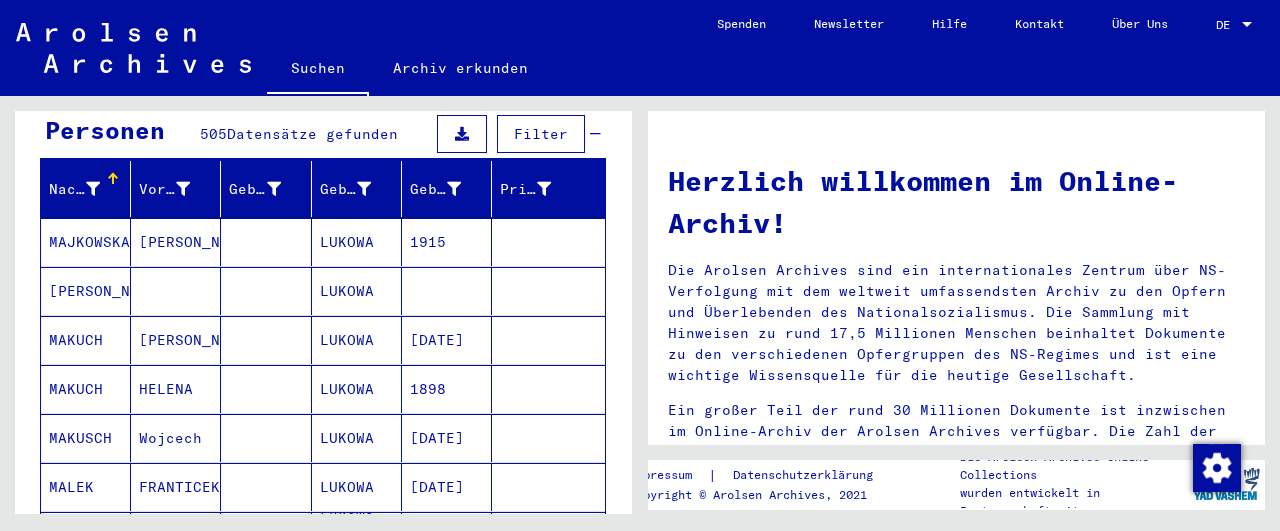click on "MAKUSCH" at bounding box center (86, 487) 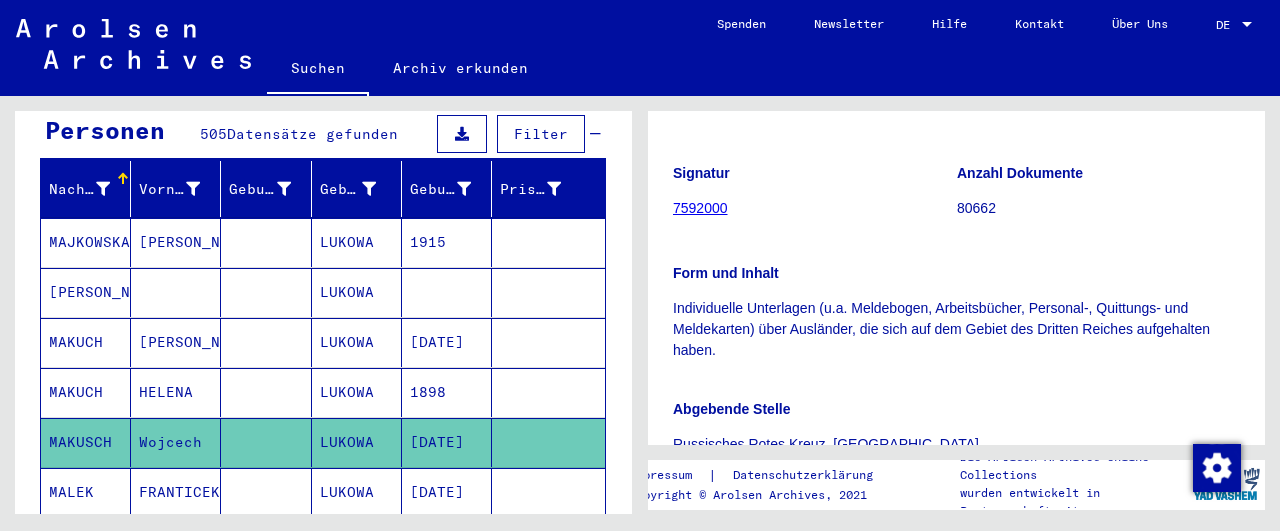 scroll, scrollTop: 208, scrollLeft: 0, axis: vertical 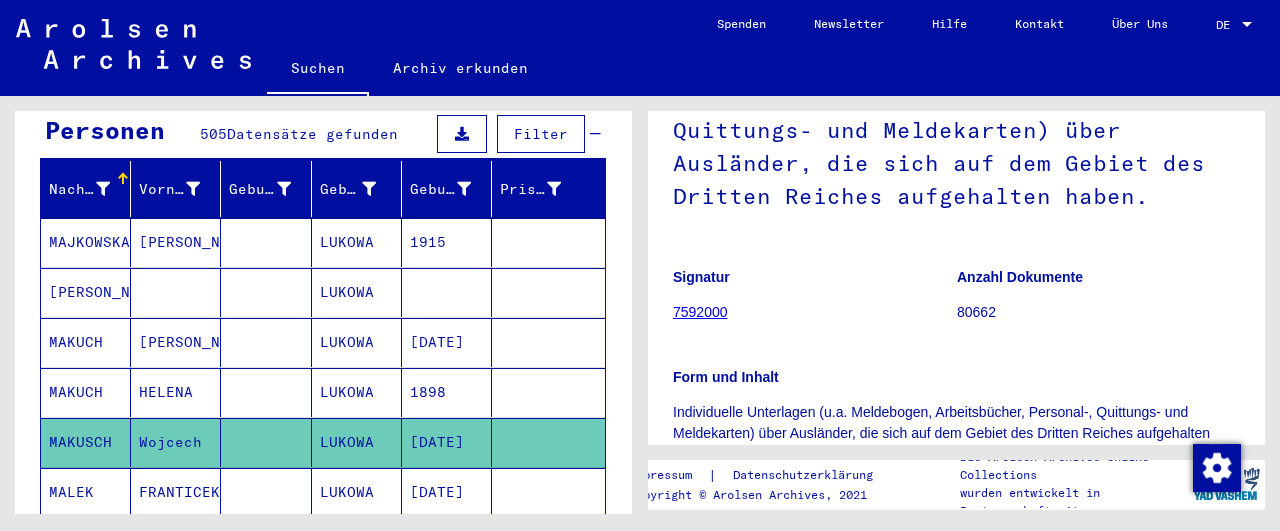 click on "7592000" 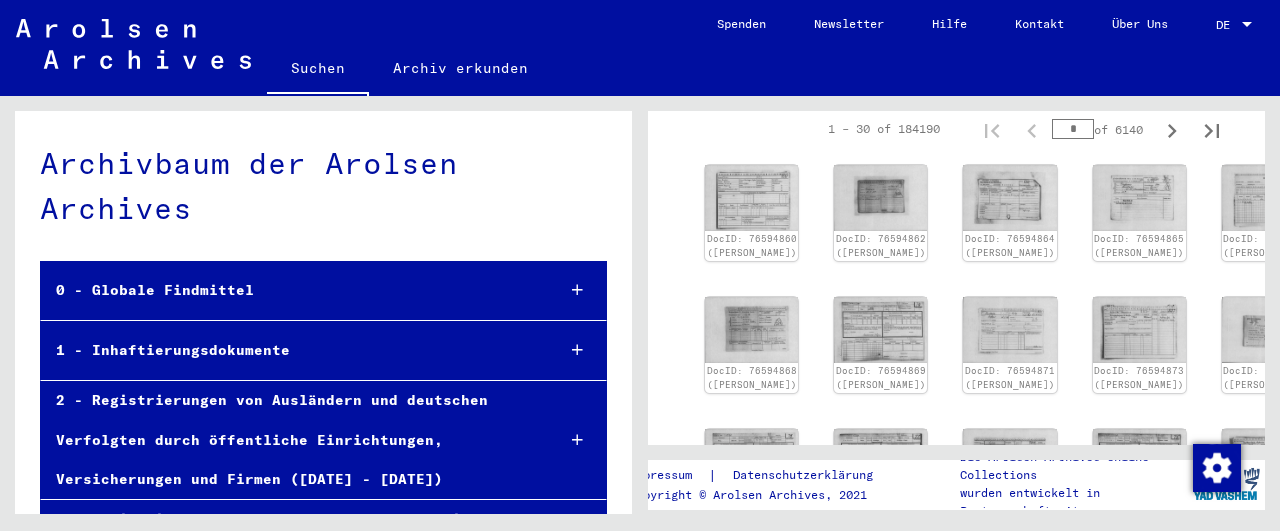 scroll, scrollTop: 936, scrollLeft: 0, axis: vertical 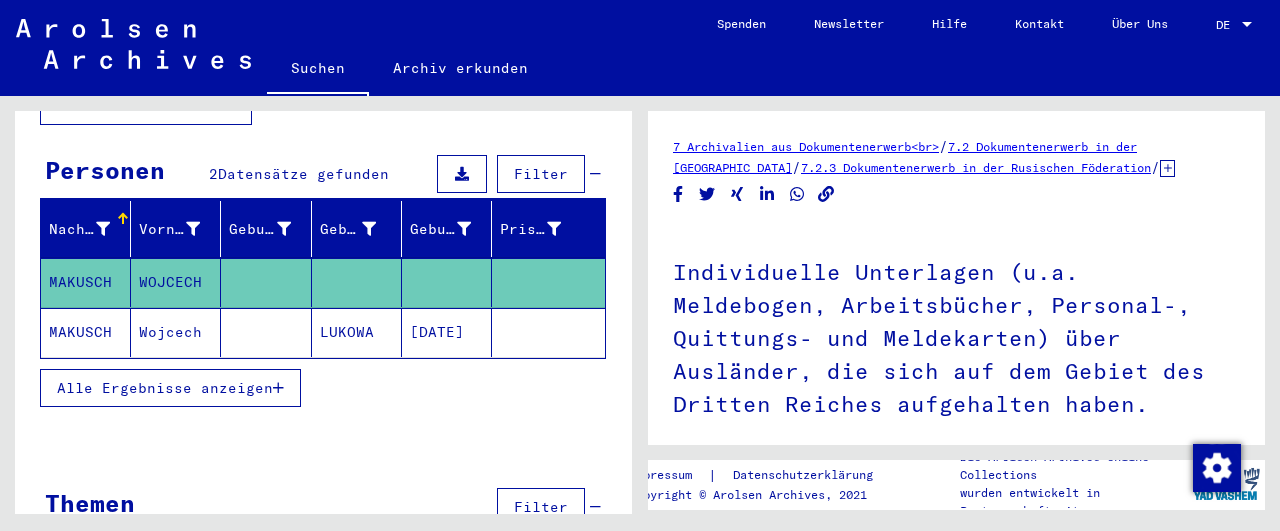 click on "Alle Ergebnisse anzeigen" at bounding box center [165, 388] 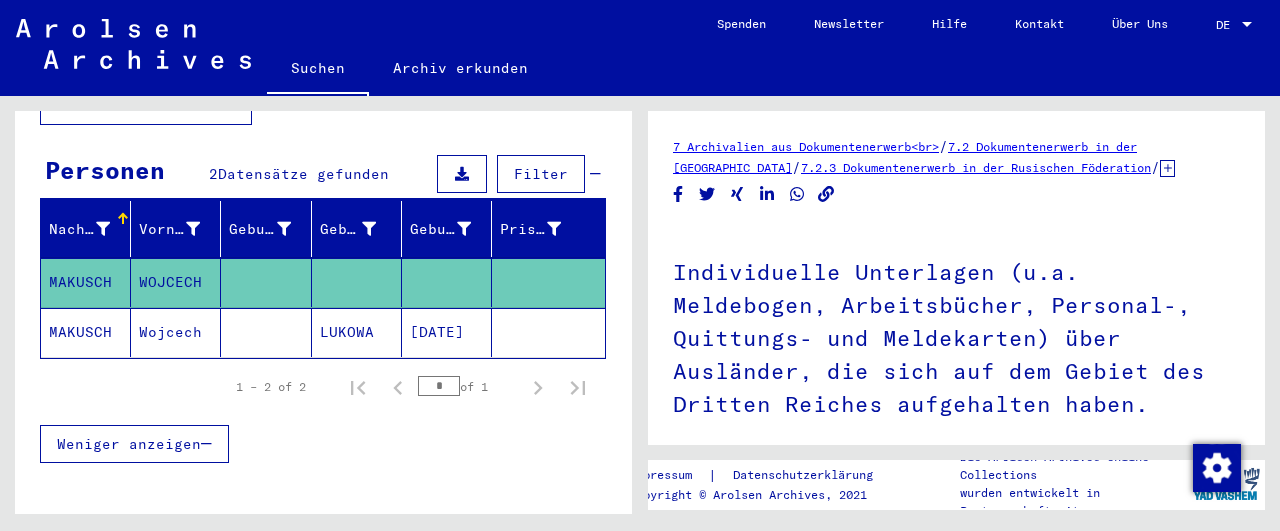 type on "******" 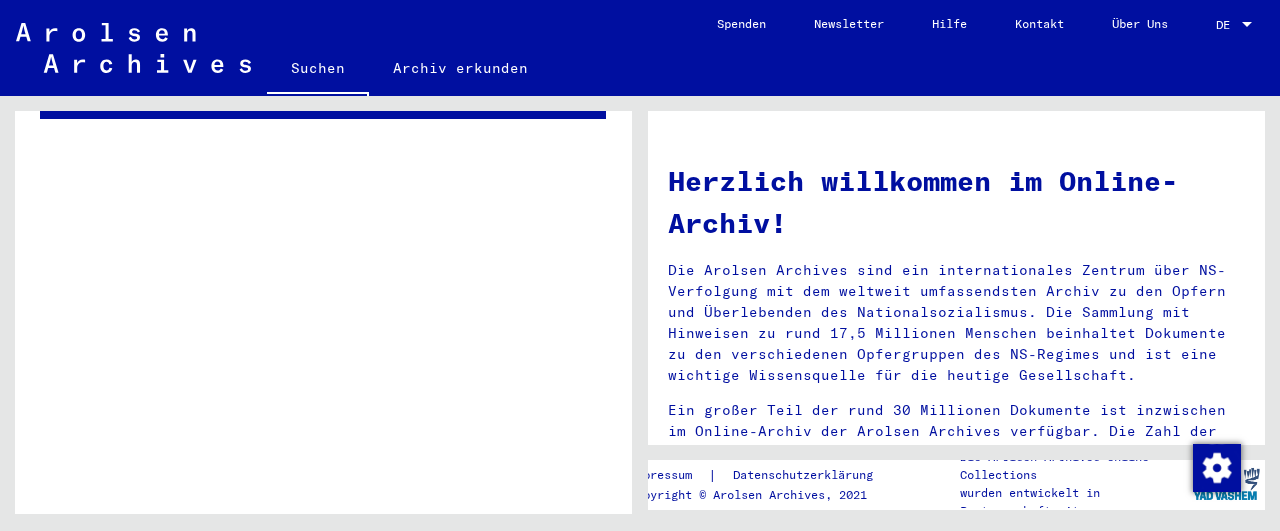 scroll, scrollTop: 416, scrollLeft: 0, axis: vertical 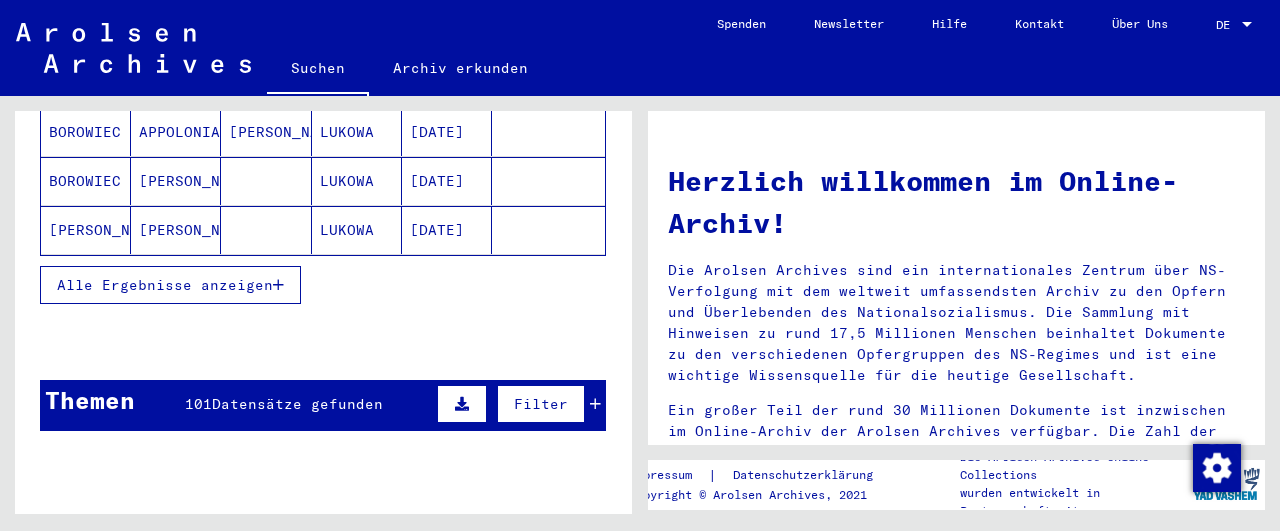 click on "Alle Ergebnisse anzeigen" at bounding box center [165, 285] 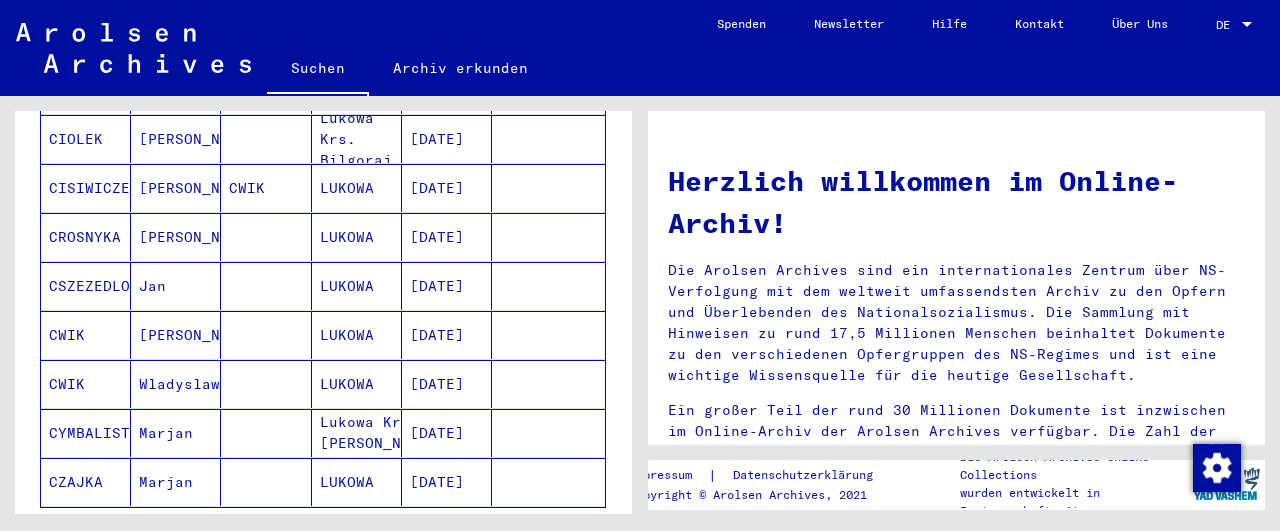 scroll, scrollTop: 1456, scrollLeft: 0, axis: vertical 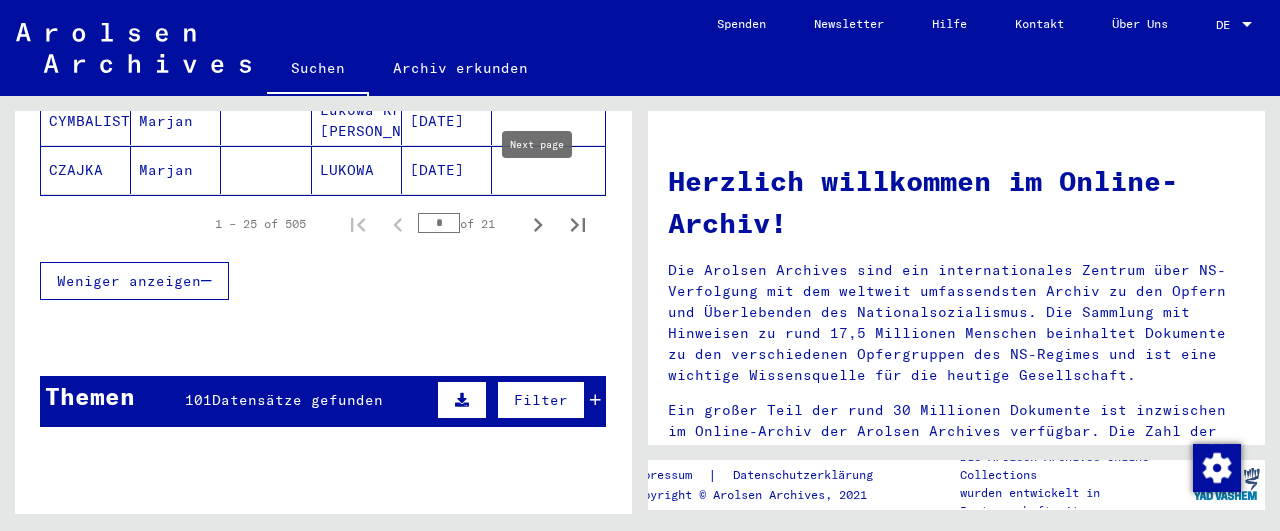 click 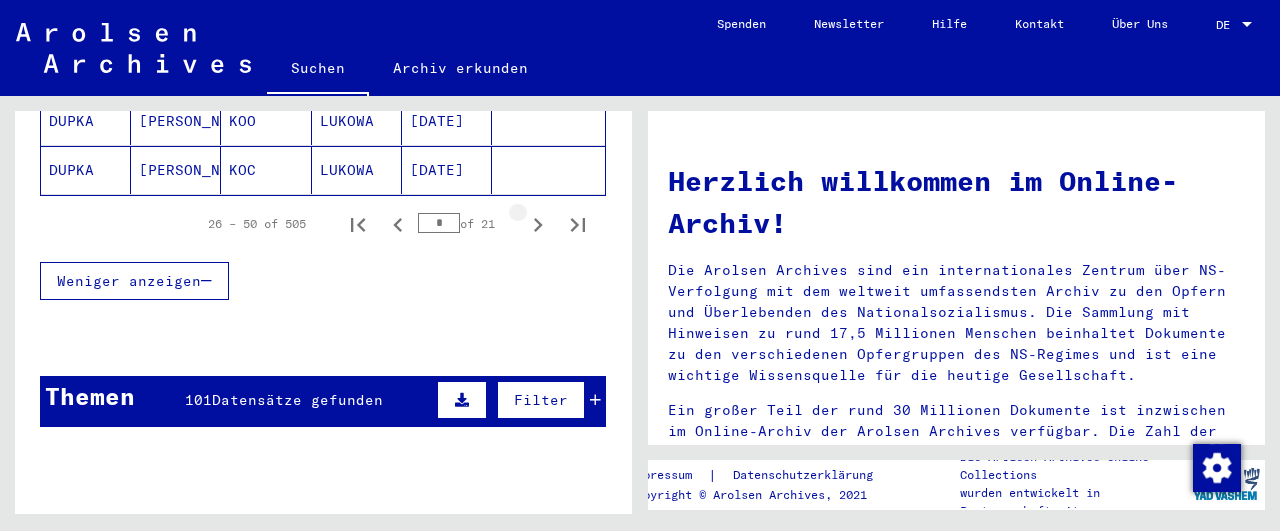 click 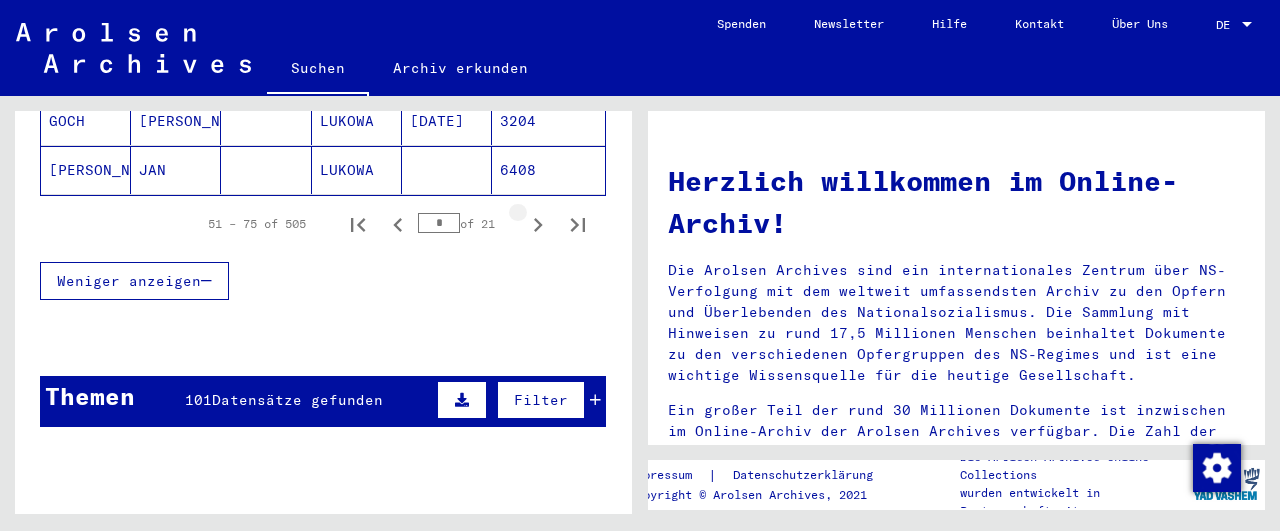 click 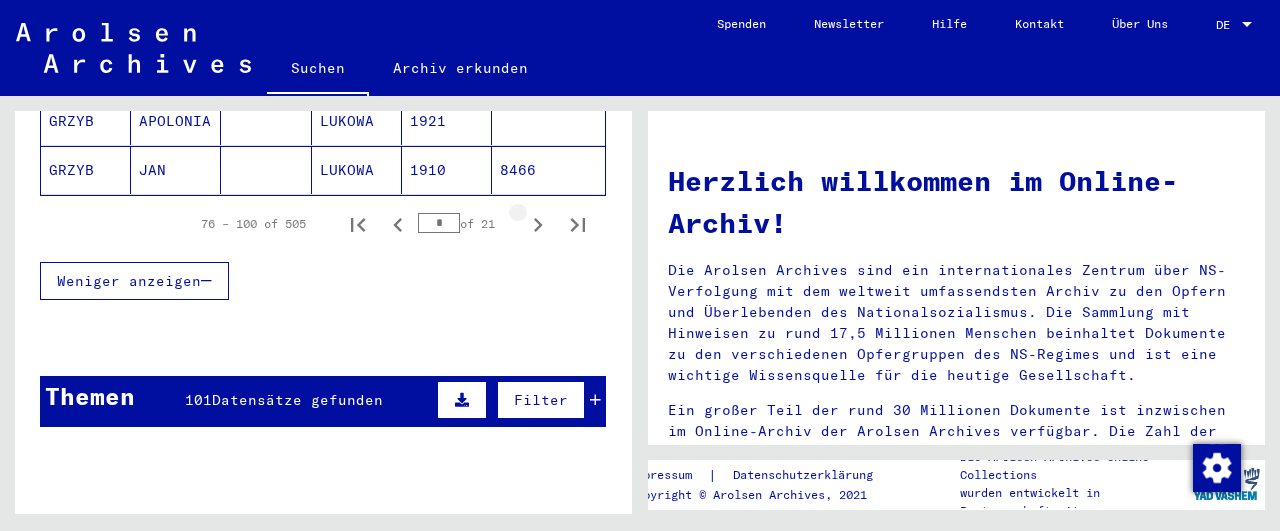 click 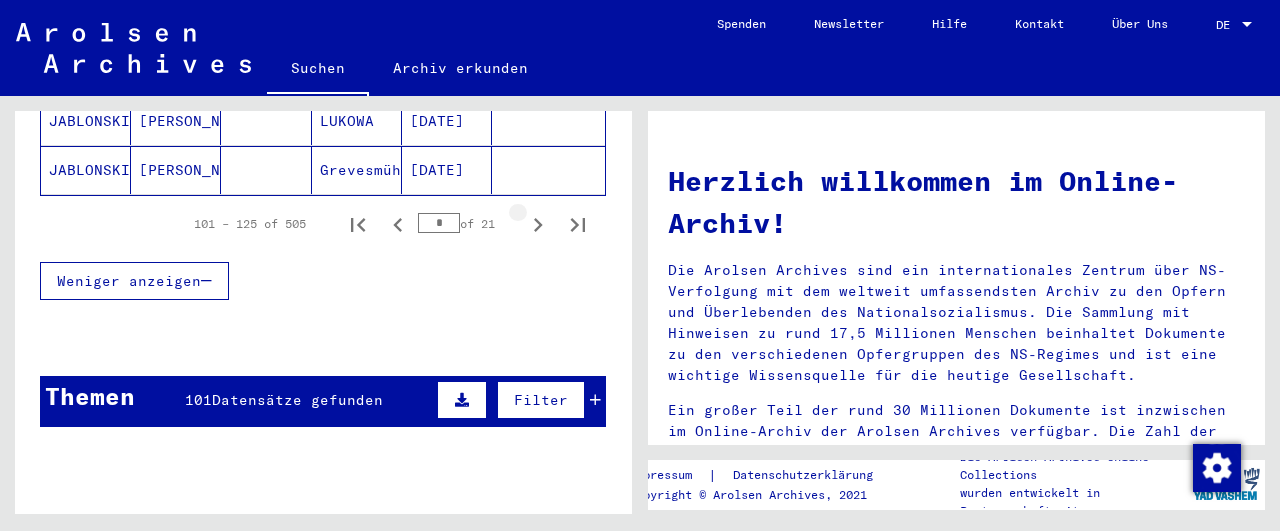 click 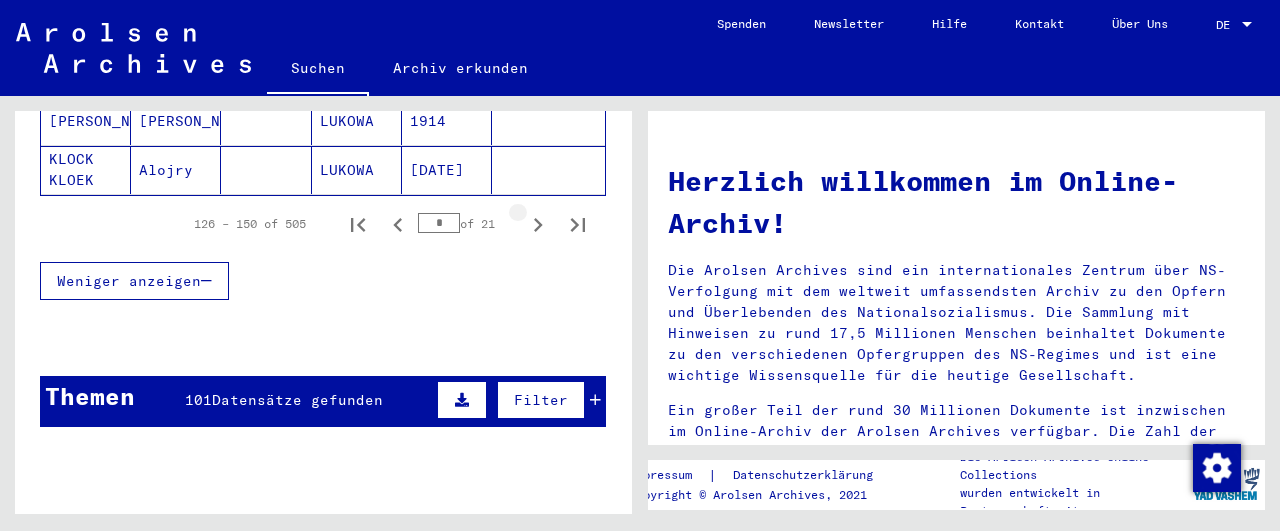 click 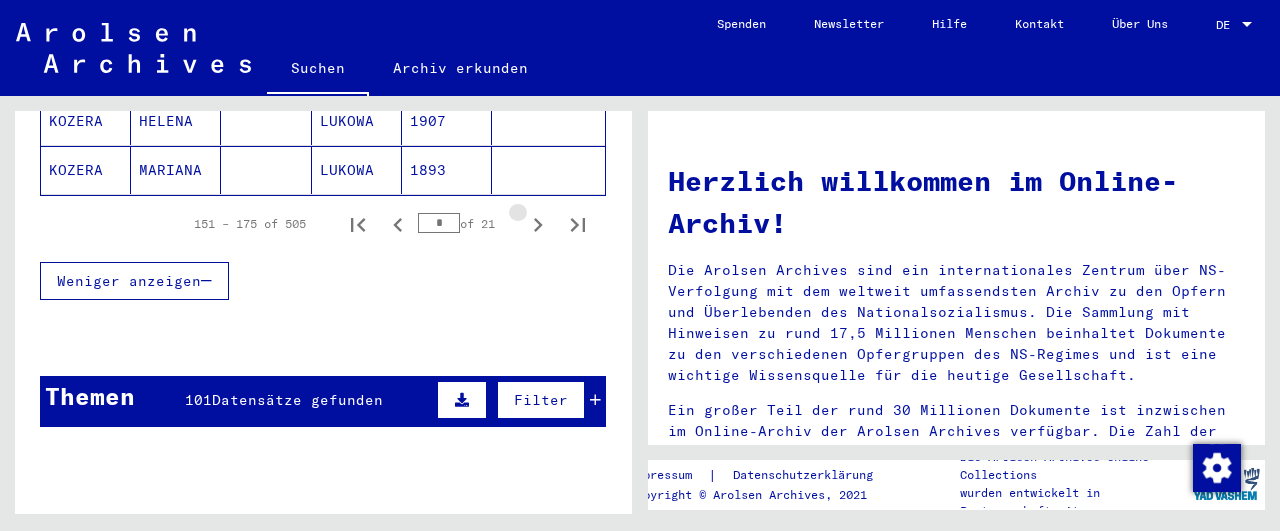click 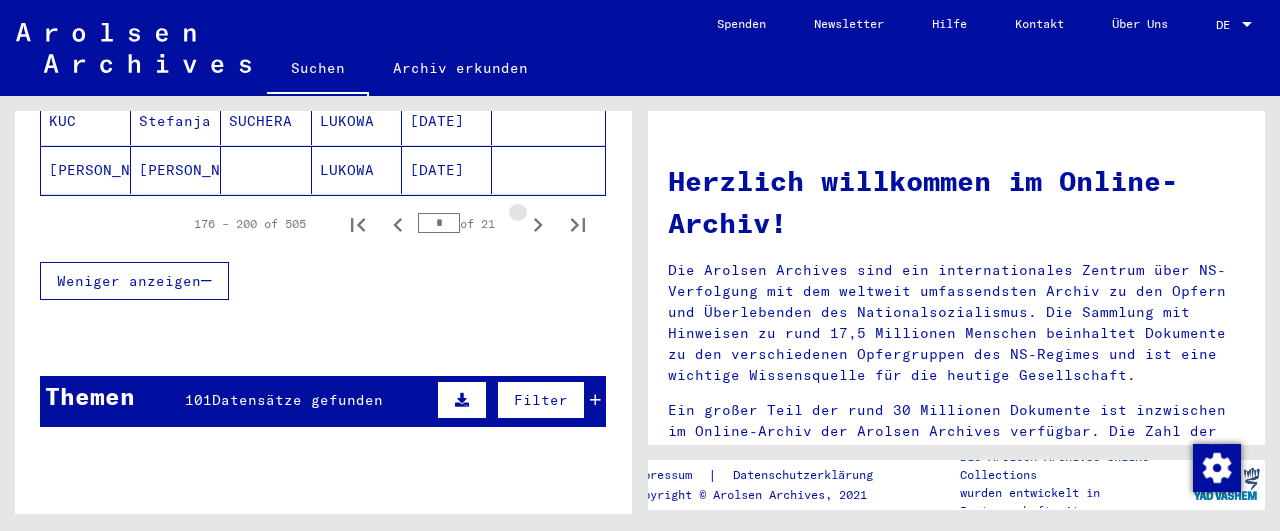 click 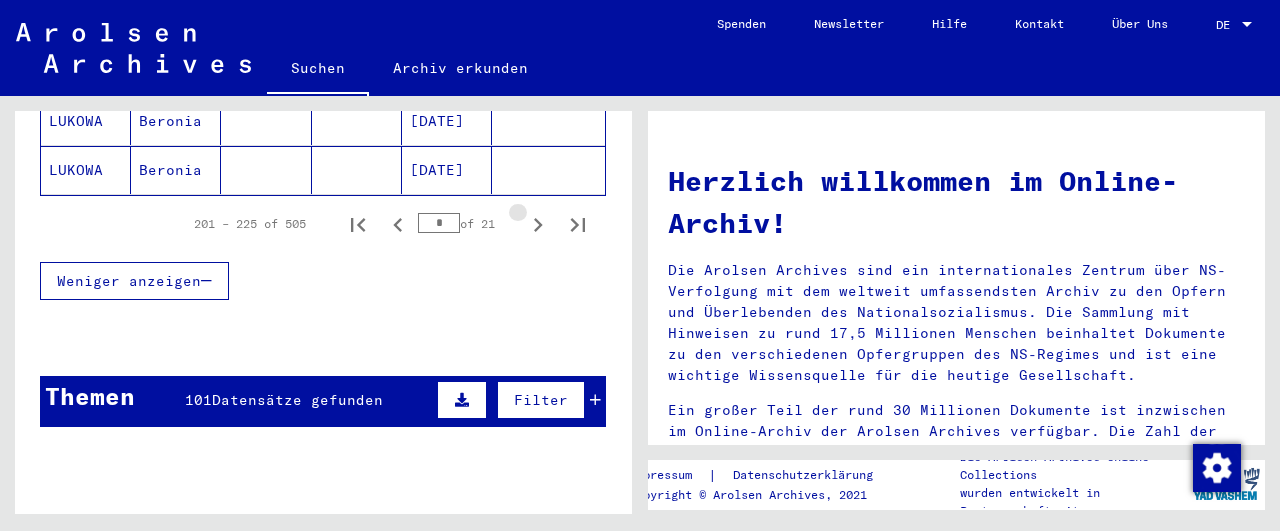 click 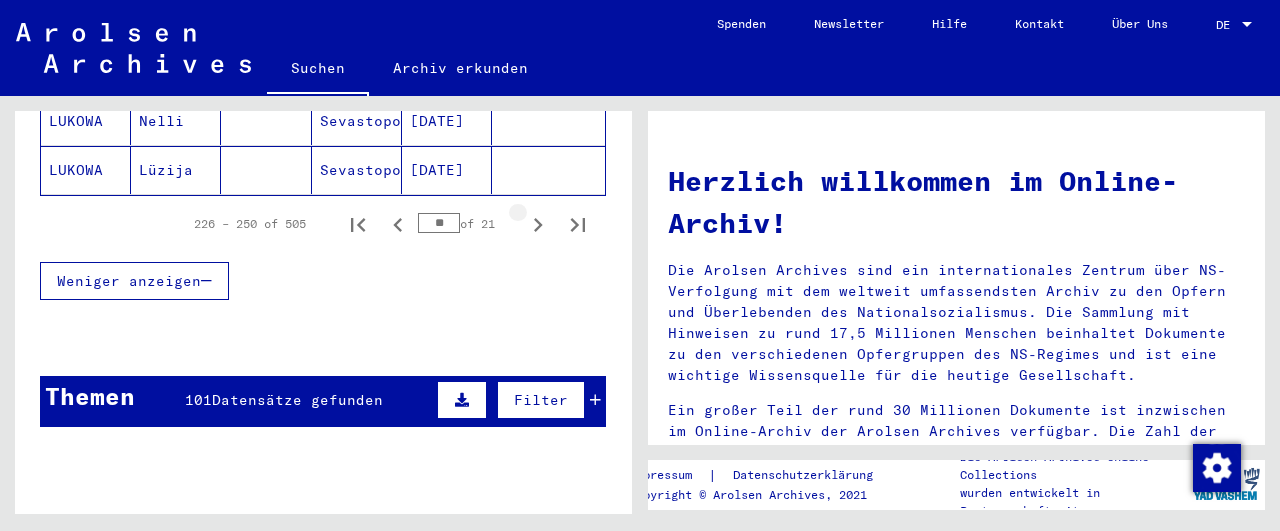 click 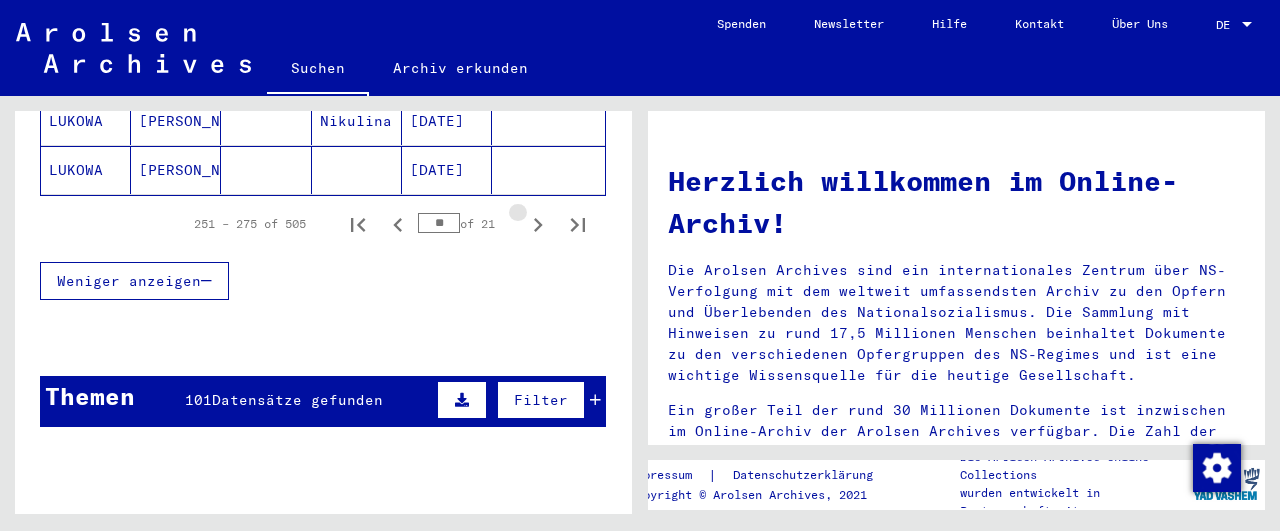 click 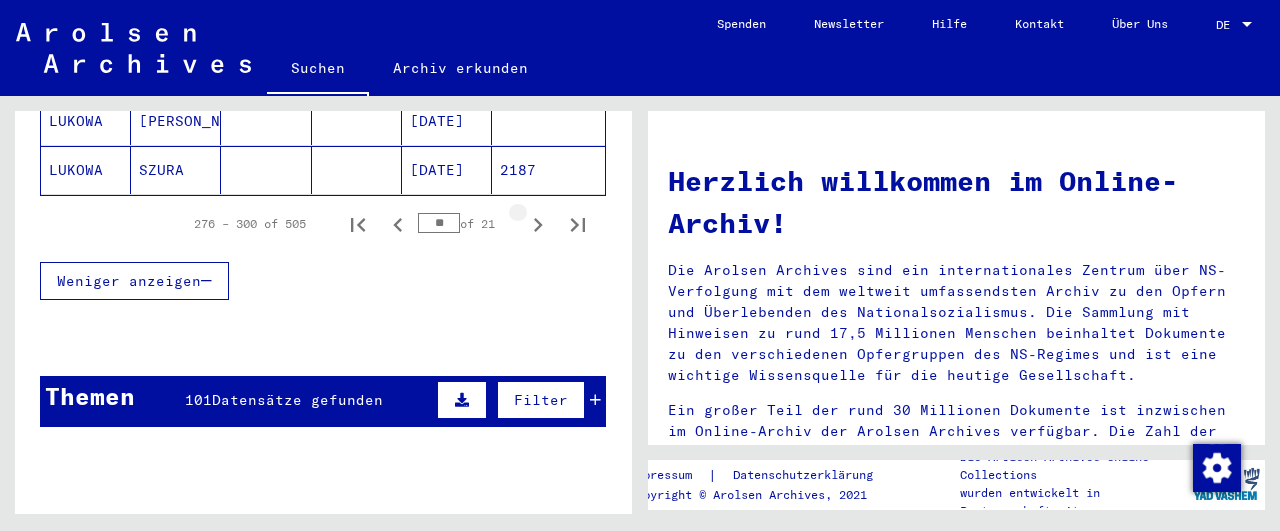 click 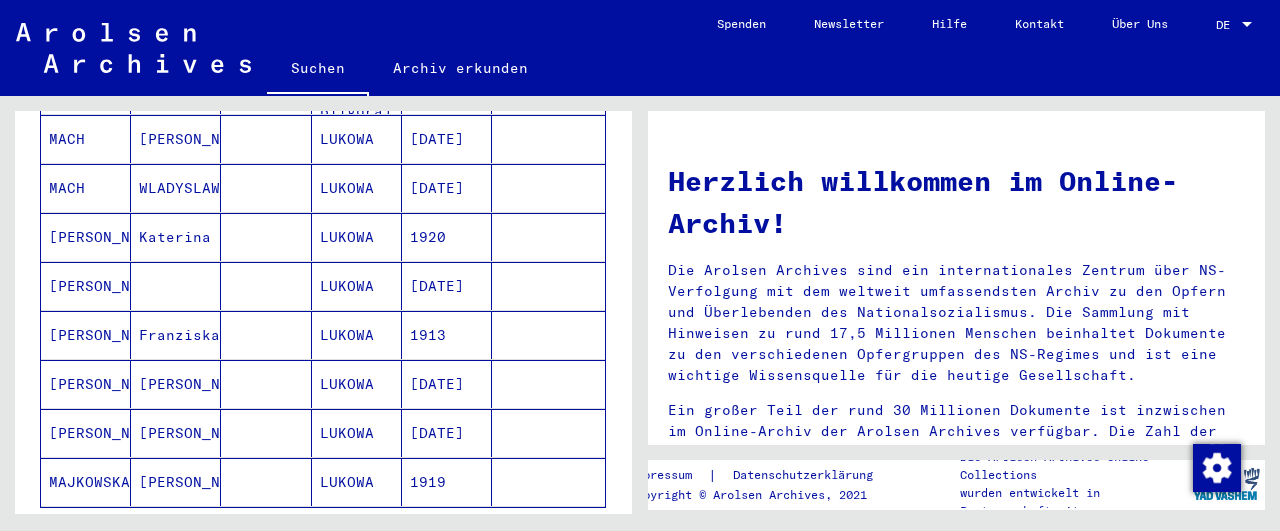 scroll, scrollTop: 1352, scrollLeft: 0, axis: vertical 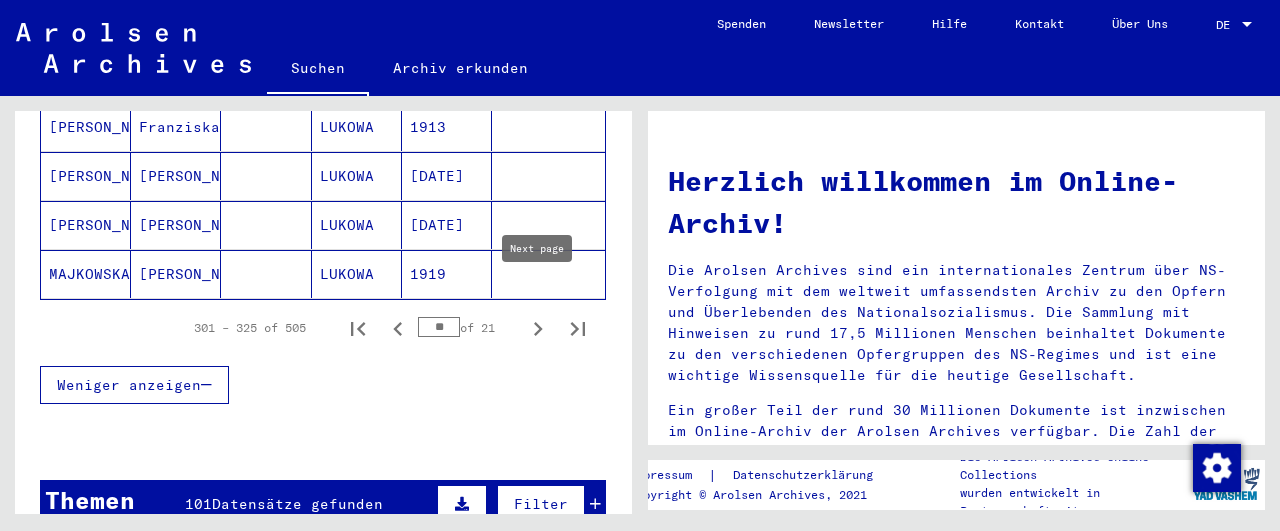 click 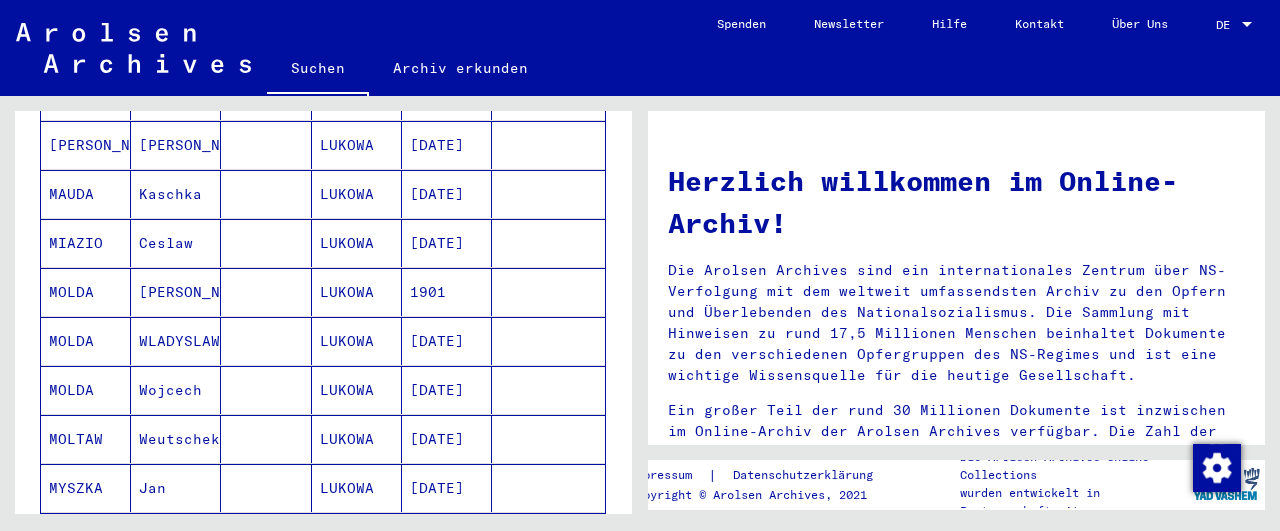 scroll, scrollTop: 1352, scrollLeft: 0, axis: vertical 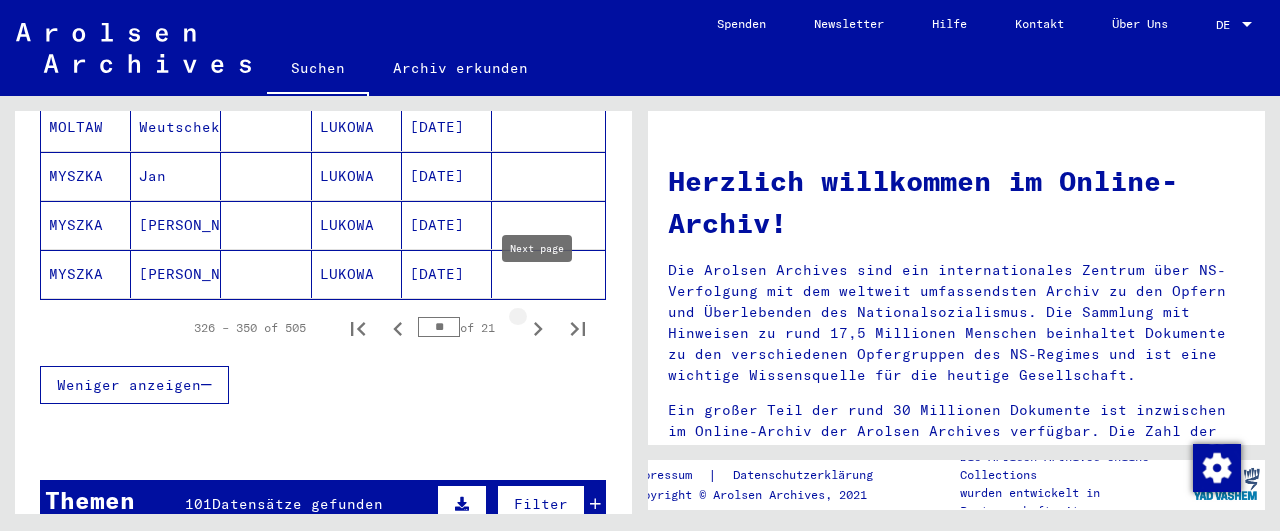 click 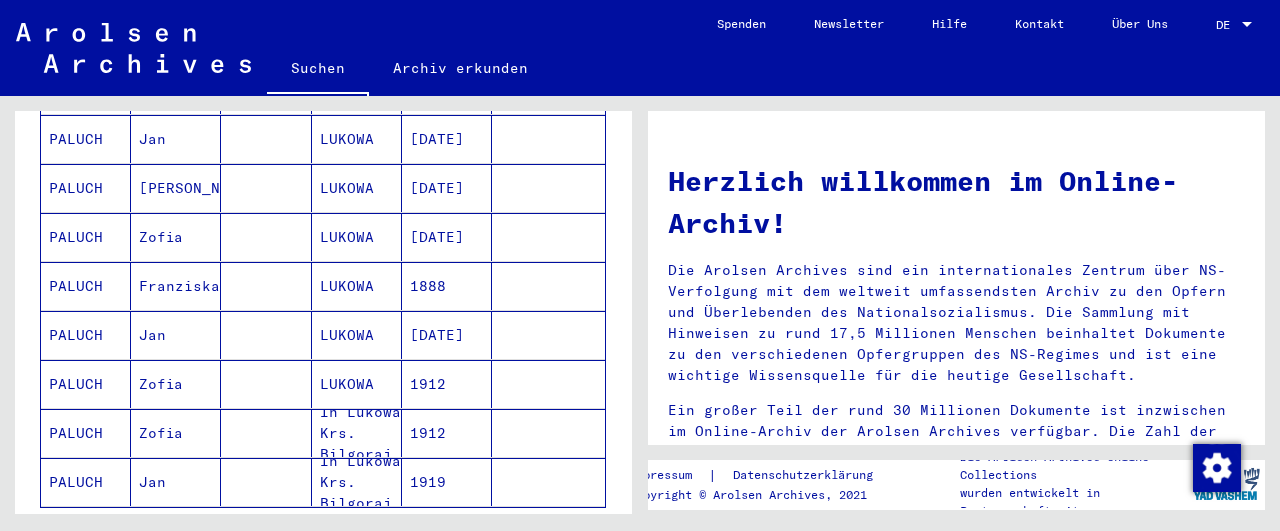 scroll, scrollTop: 1456, scrollLeft: 0, axis: vertical 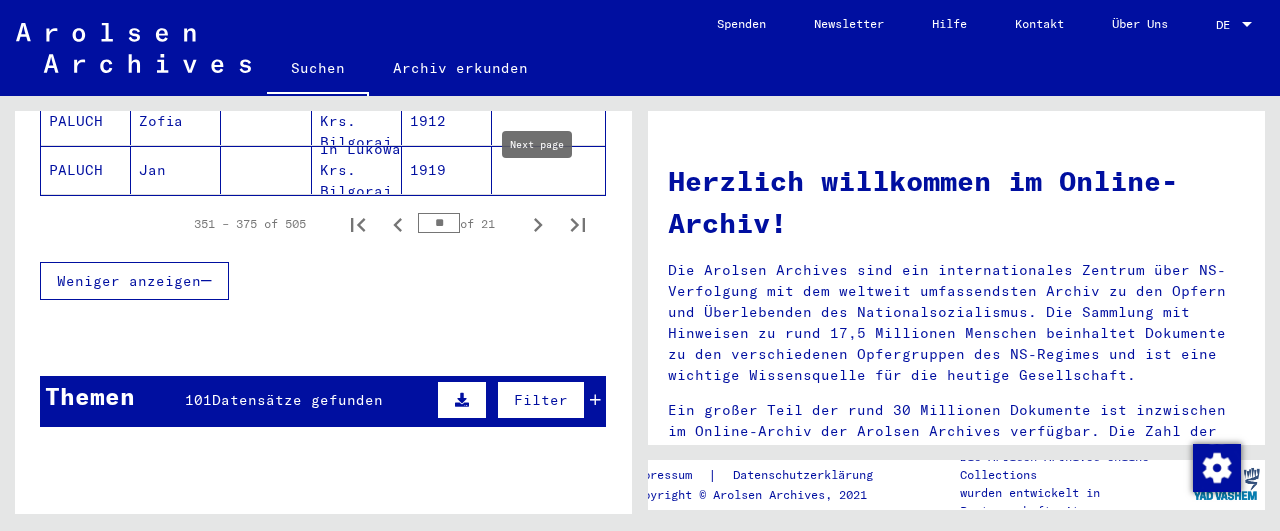 click 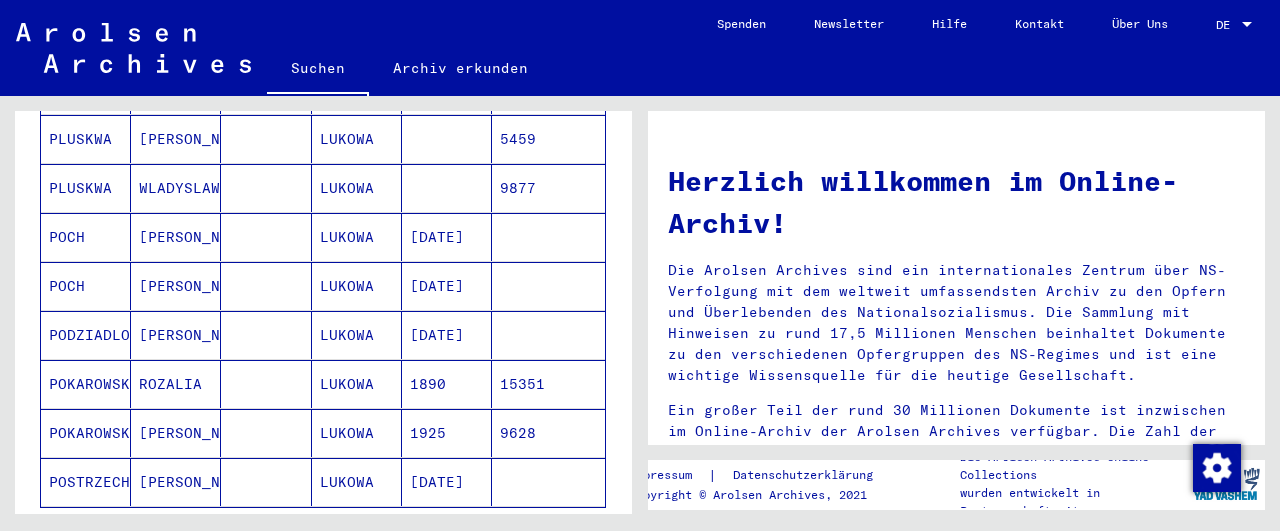 scroll, scrollTop: 1352, scrollLeft: 0, axis: vertical 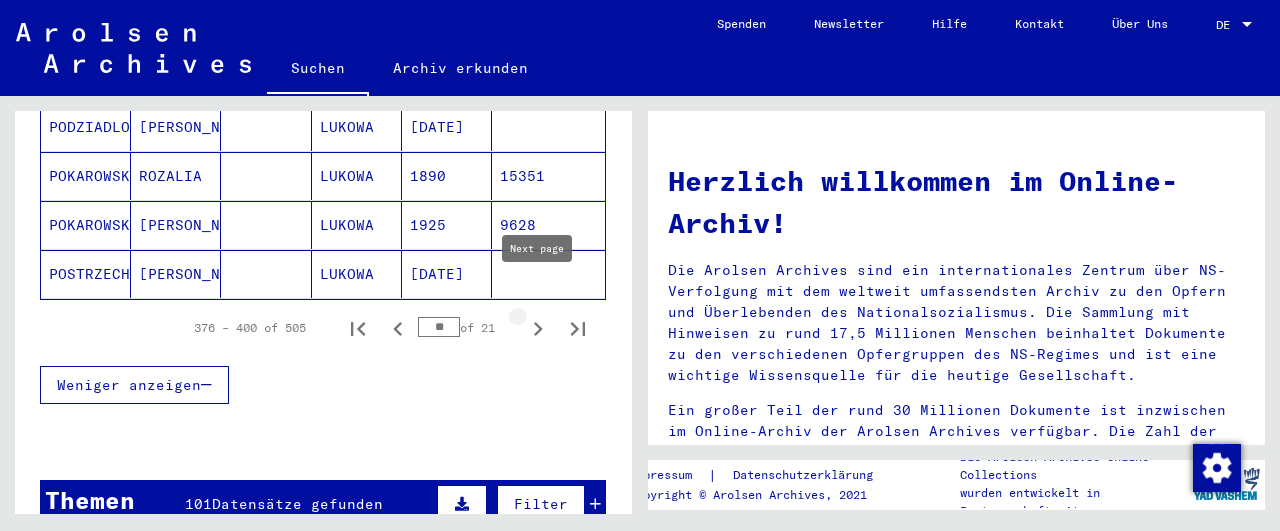 click 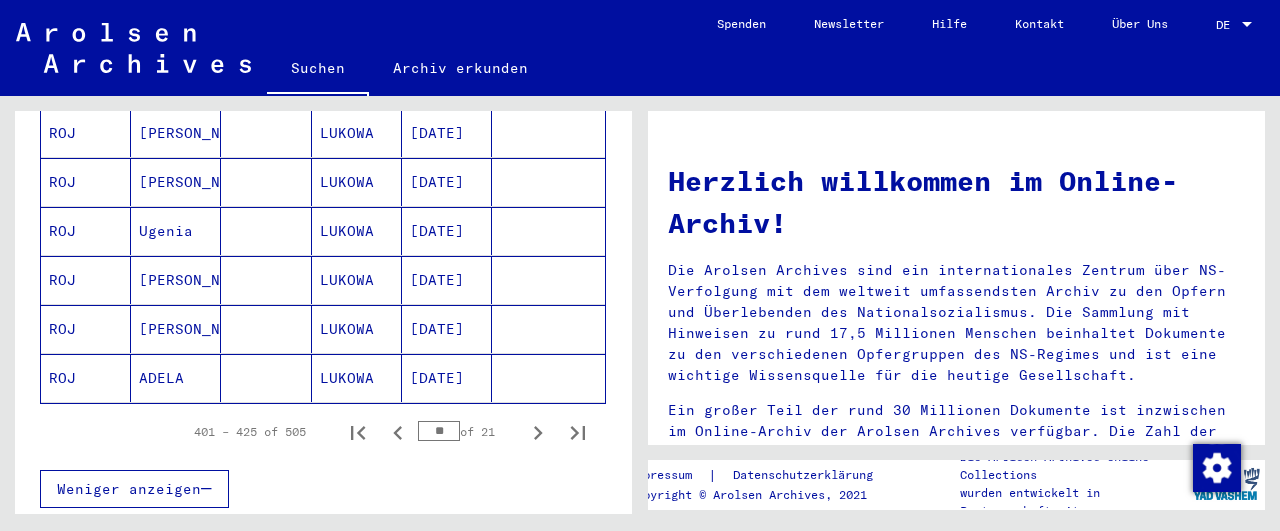 scroll, scrollTop: 1352, scrollLeft: 0, axis: vertical 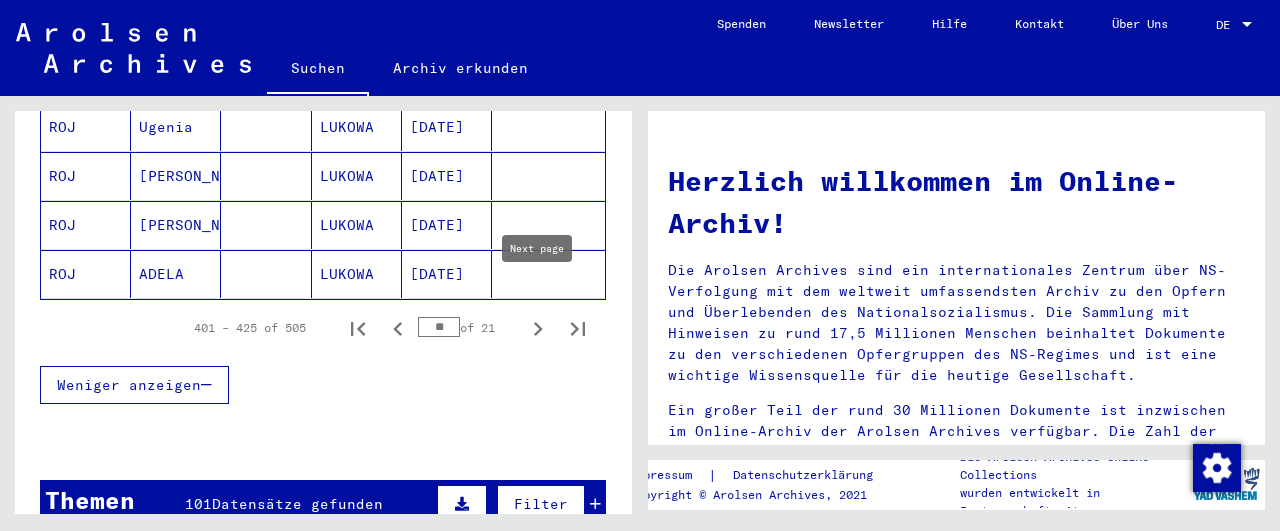 click 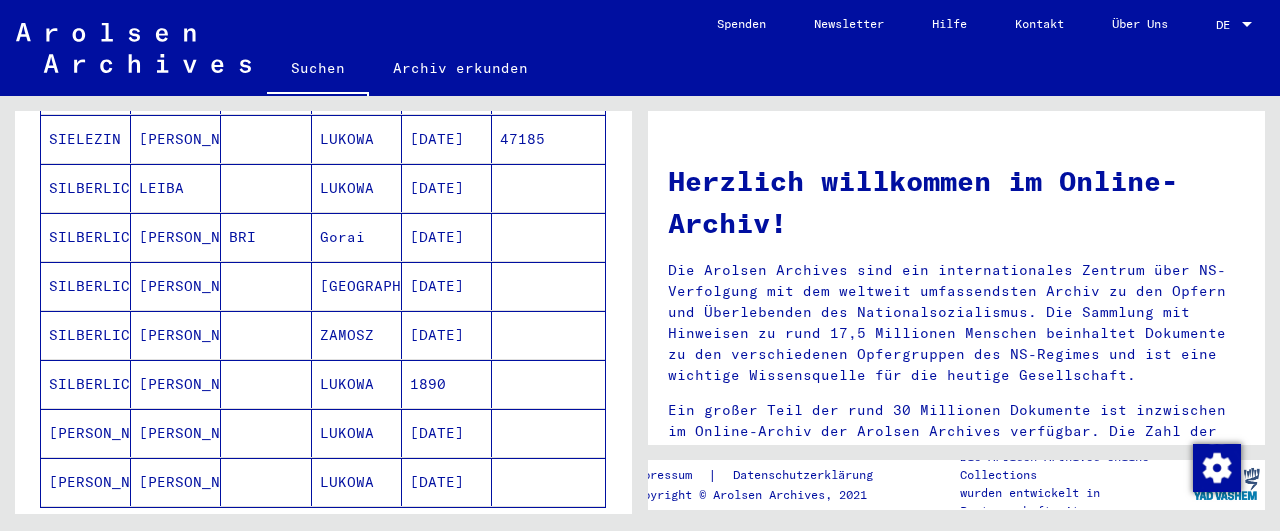 scroll, scrollTop: 1456, scrollLeft: 0, axis: vertical 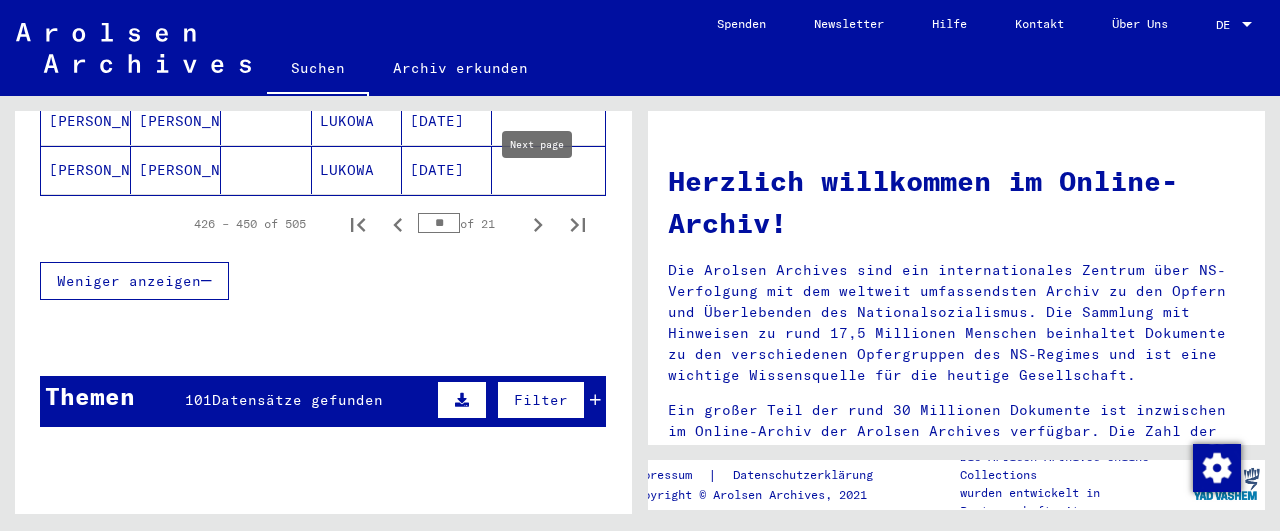 click 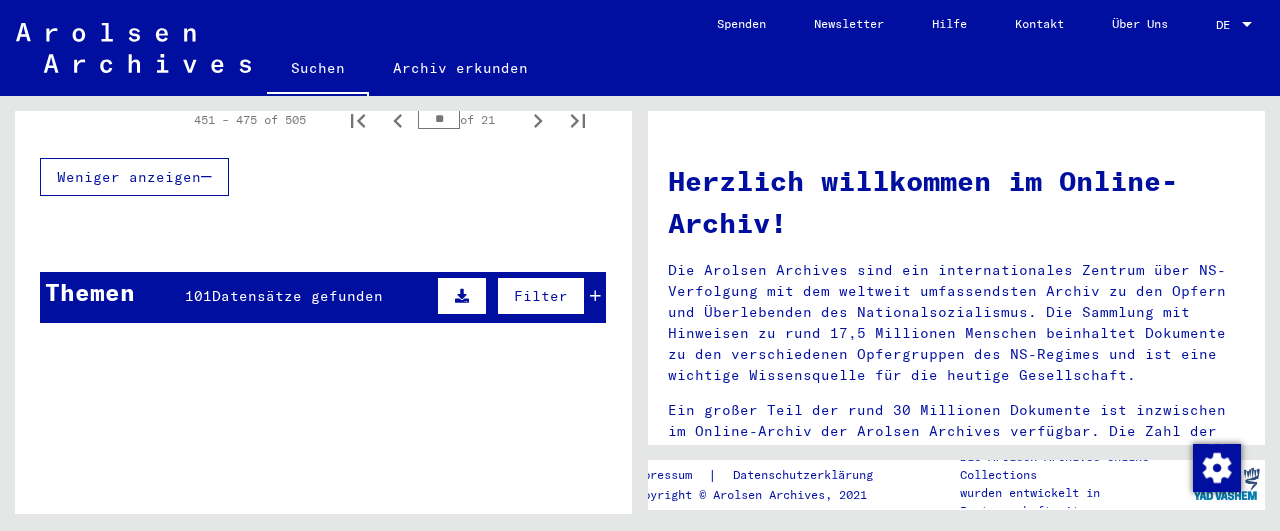 scroll, scrollTop: 1352, scrollLeft: 0, axis: vertical 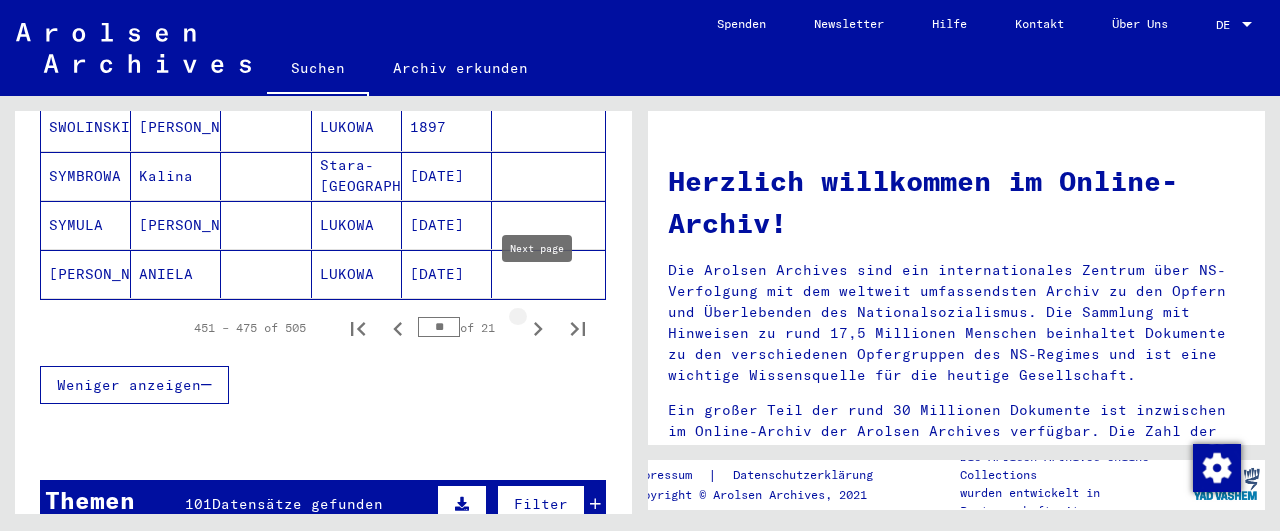 click 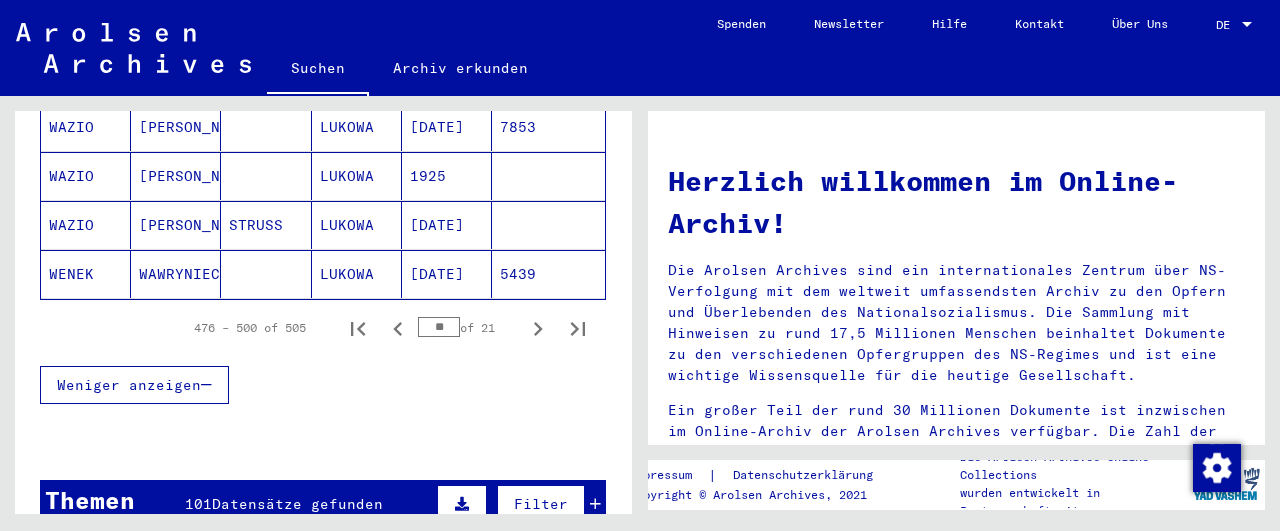click 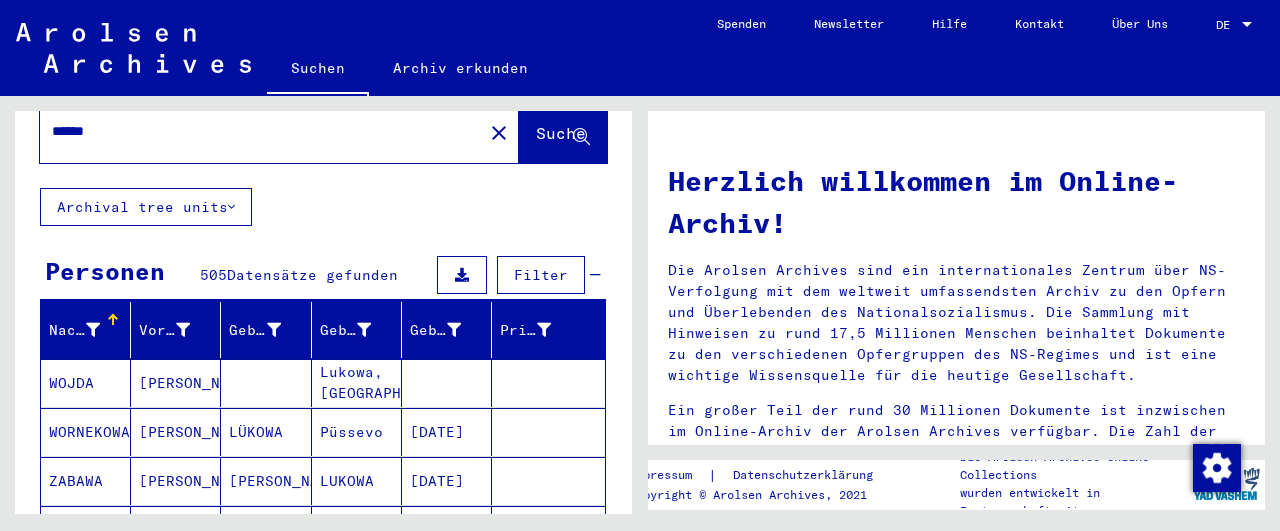 scroll, scrollTop: 0, scrollLeft: 0, axis: both 